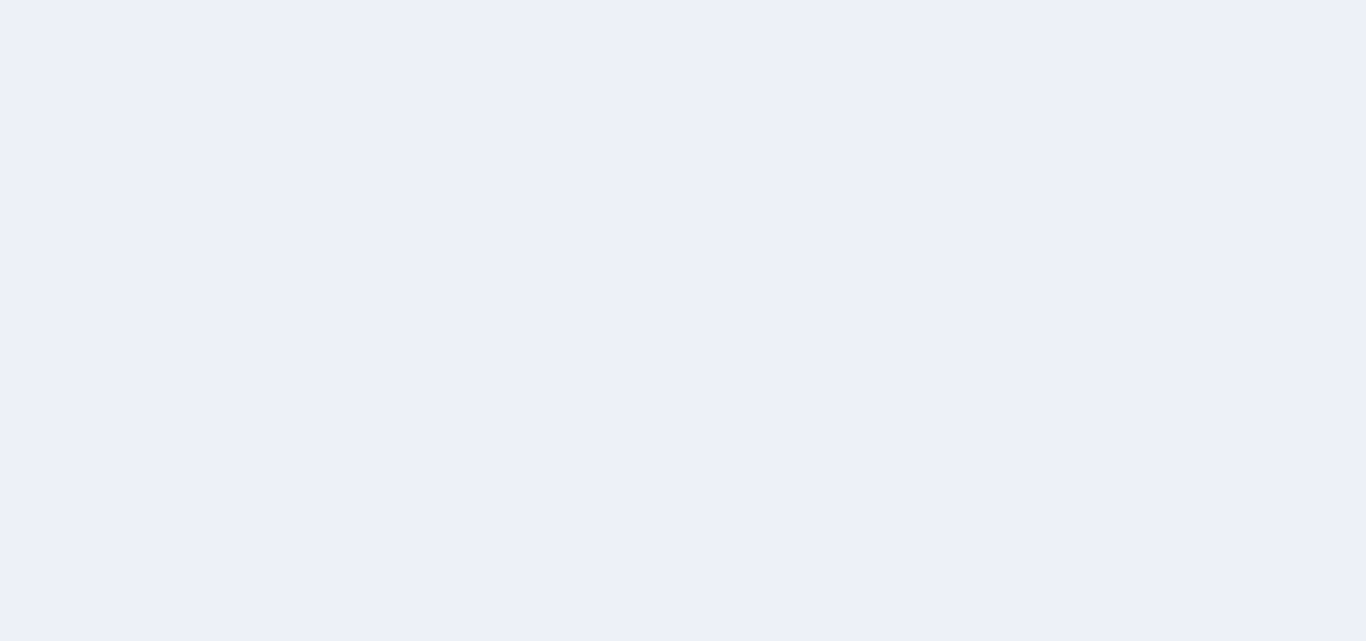 scroll, scrollTop: 0, scrollLeft: 0, axis: both 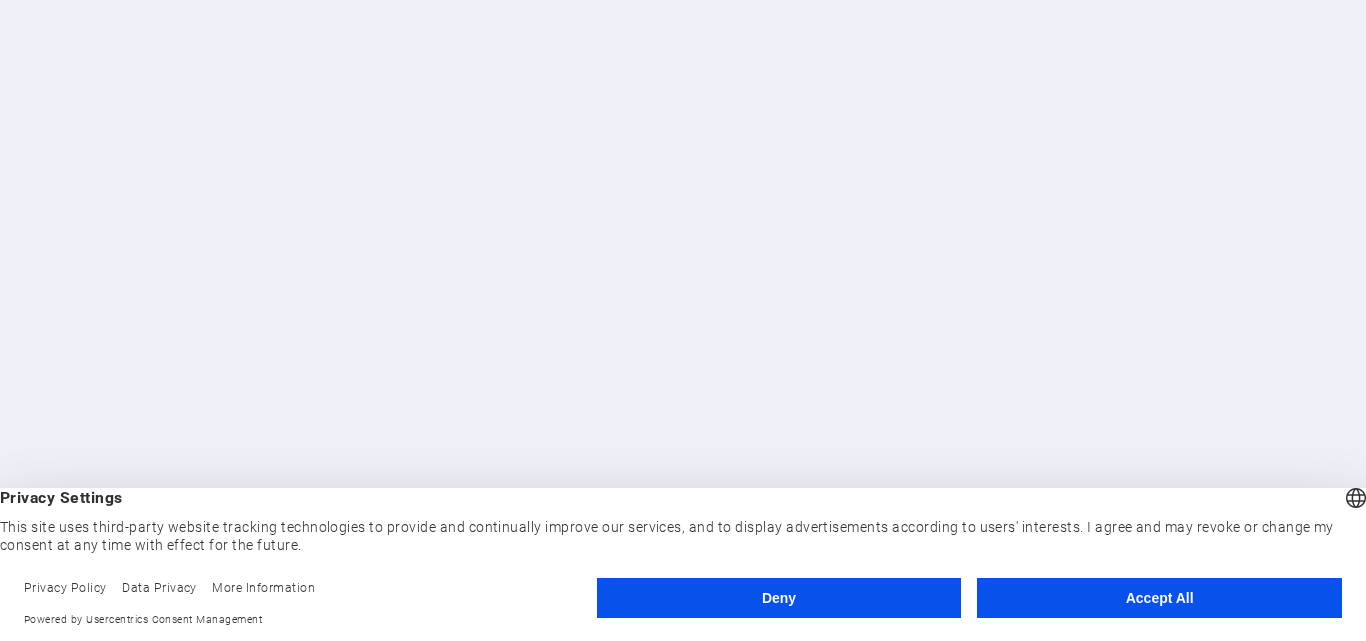 click on "Accept All" at bounding box center [1159, 598] 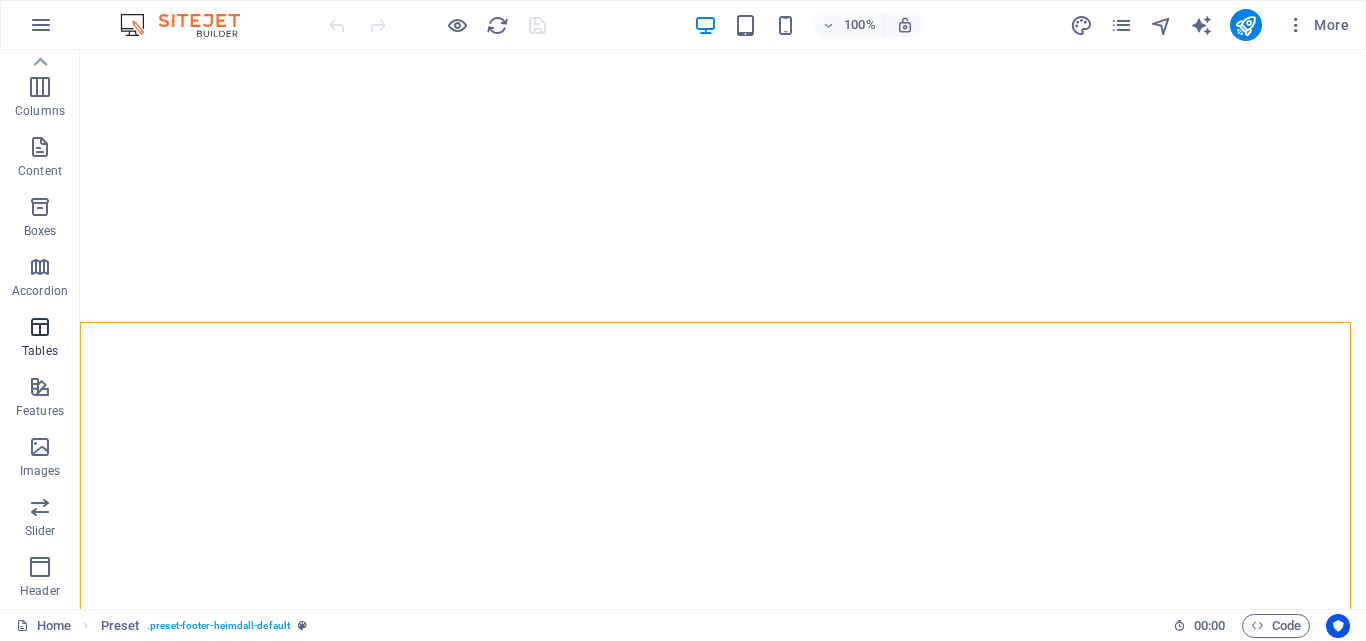 scroll, scrollTop: 41, scrollLeft: 0, axis: vertical 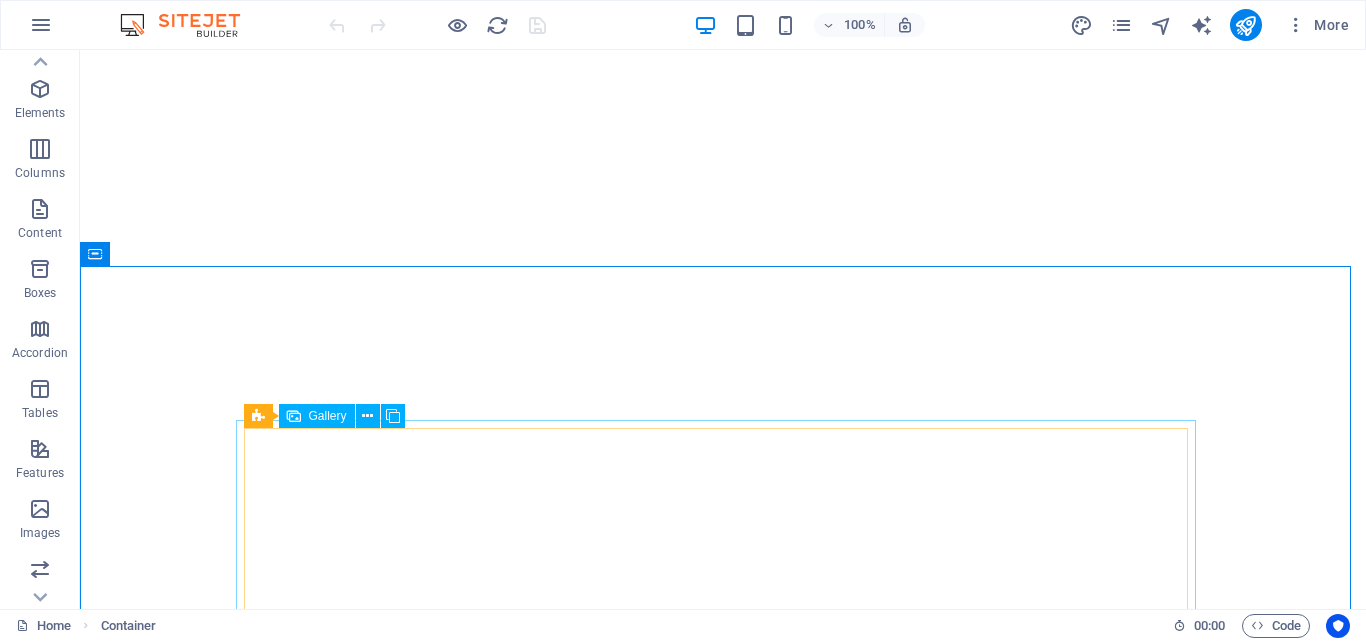 click on "Gallery" at bounding box center [328, 416] 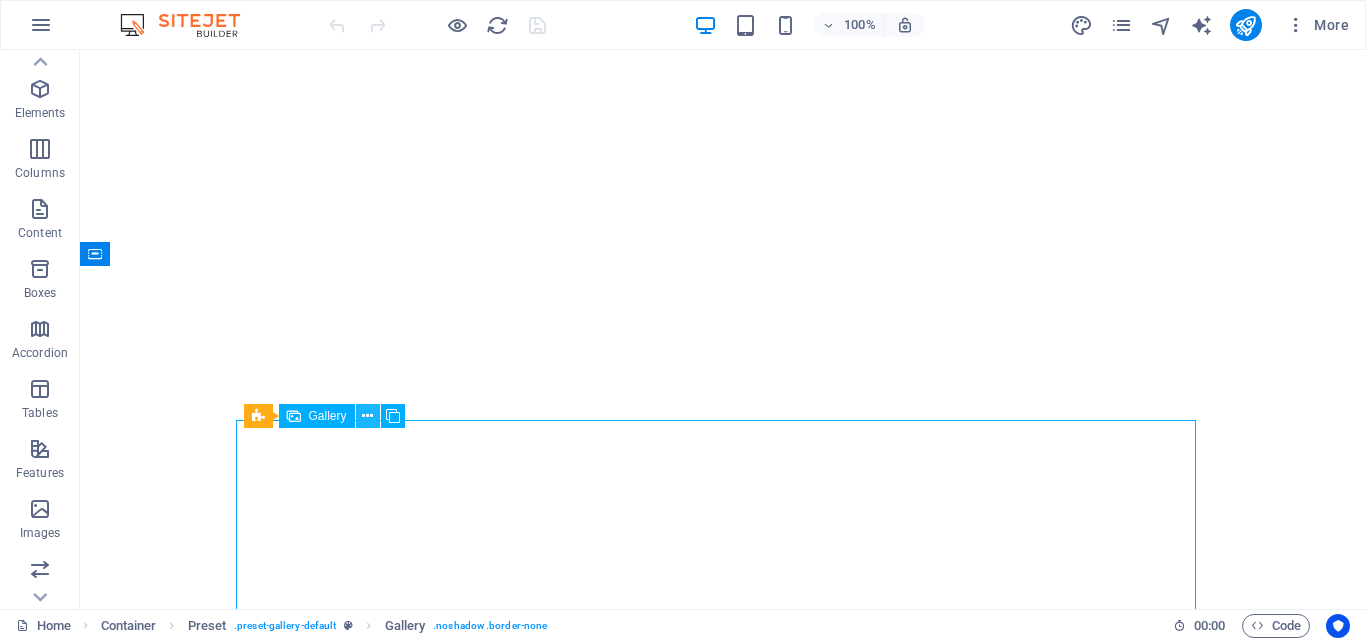click at bounding box center [368, 416] 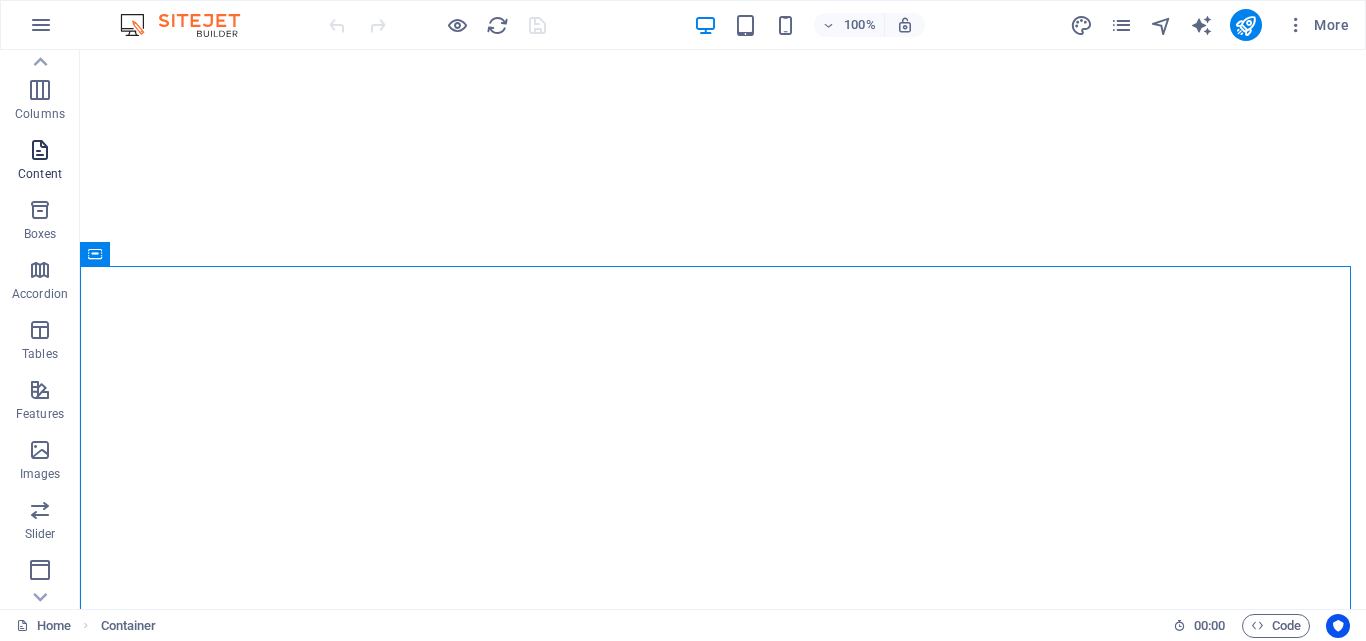 scroll, scrollTop: 0, scrollLeft: 0, axis: both 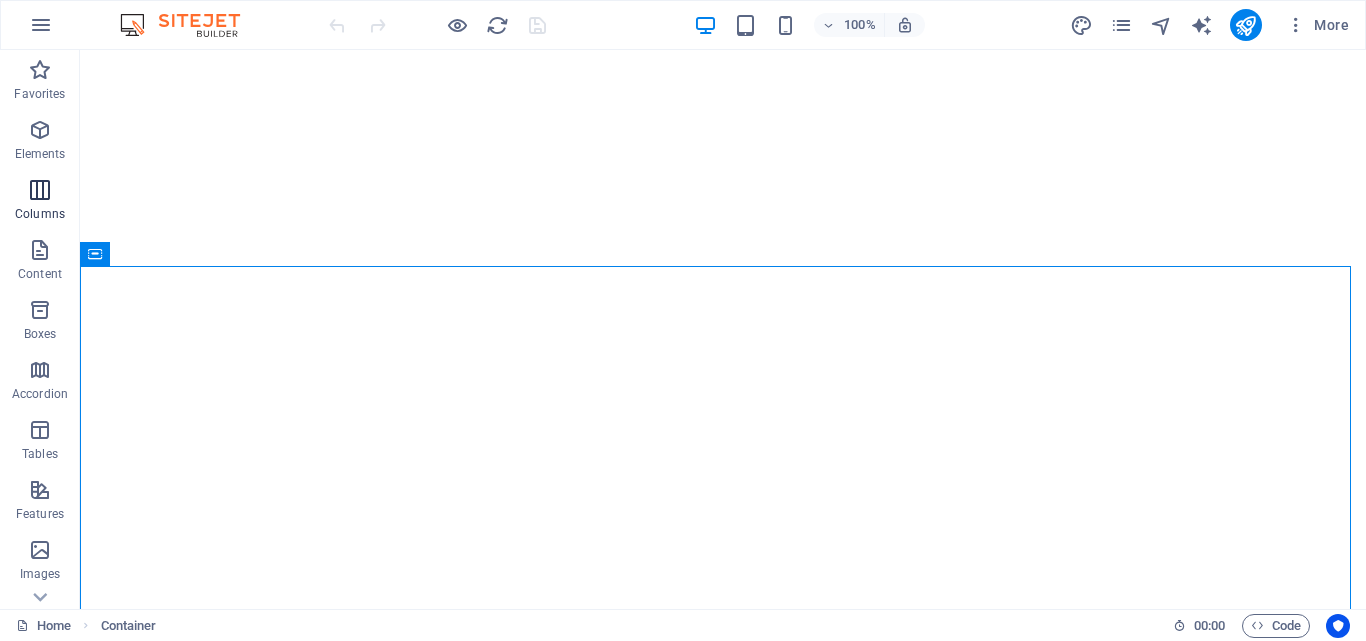 click on "Columns" at bounding box center (40, 202) 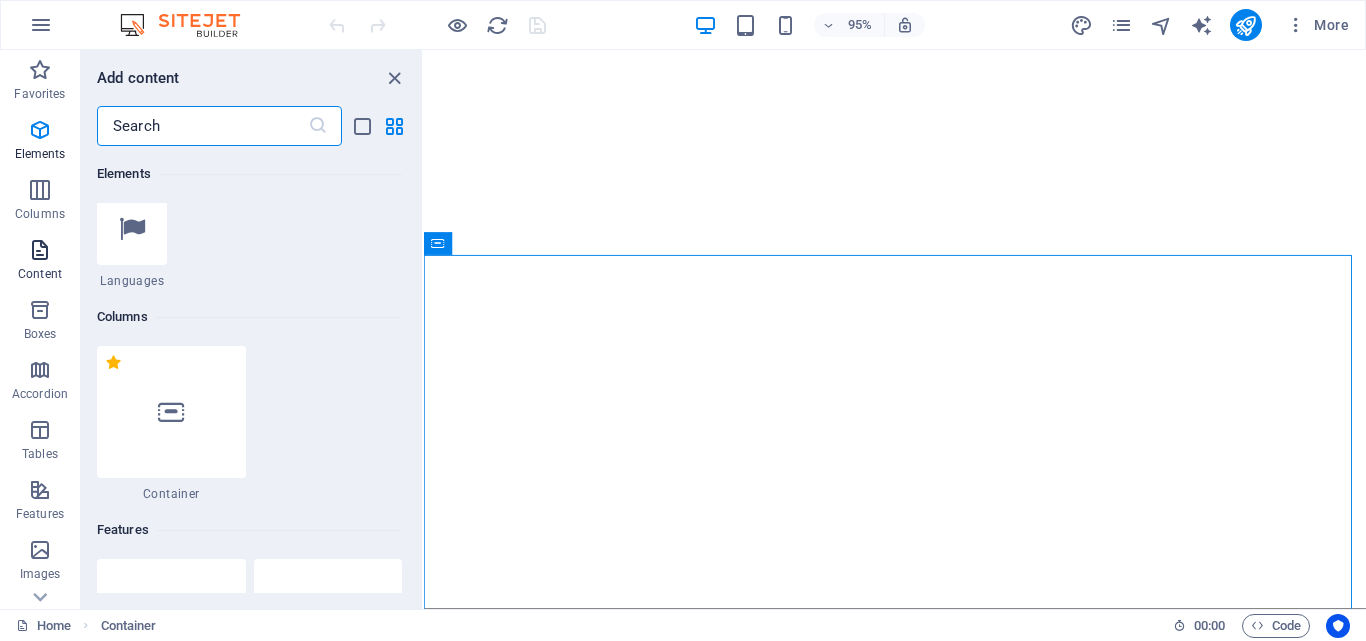 scroll, scrollTop: 990, scrollLeft: 0, axis: vertical 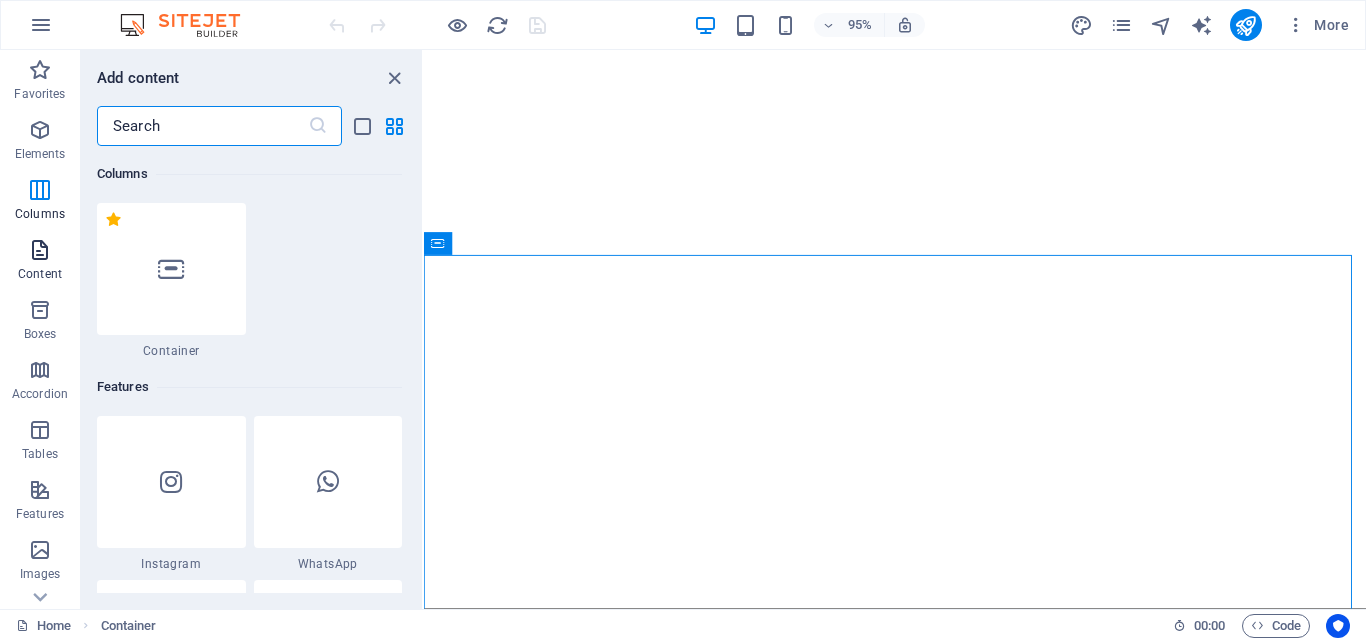 click at bounding box center (40, 250) 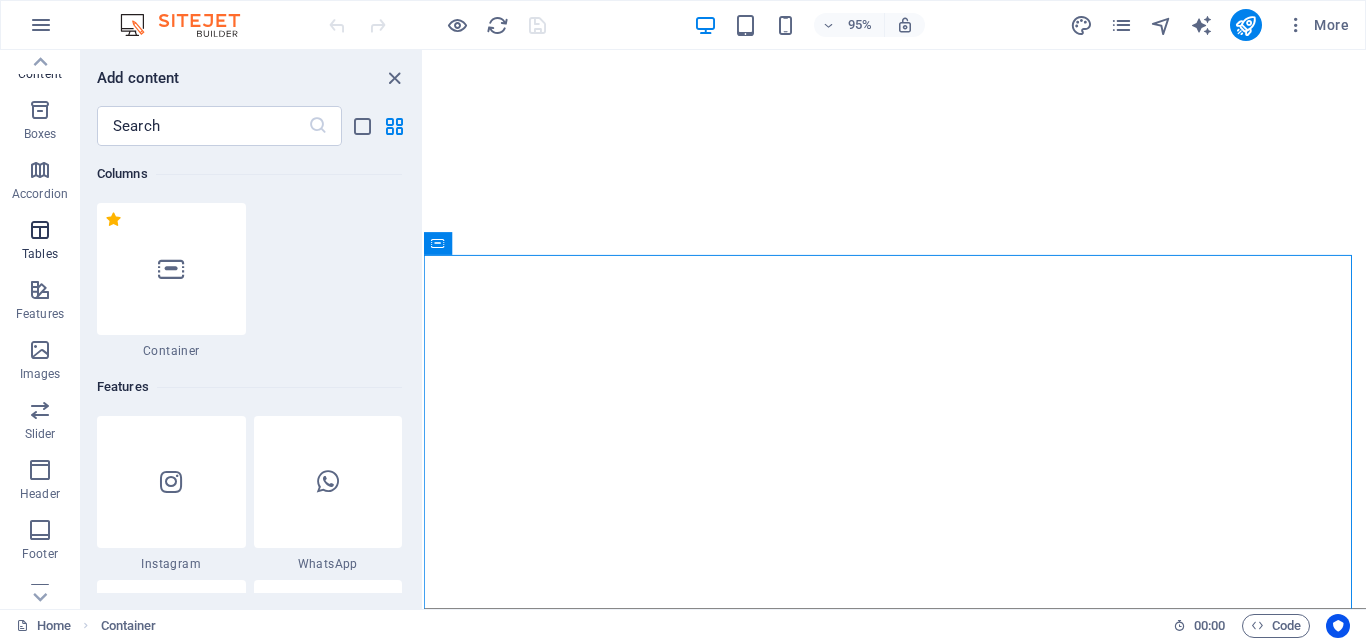 scroll, scrollTop: 300, scrollLeft: 0, axis: vertical 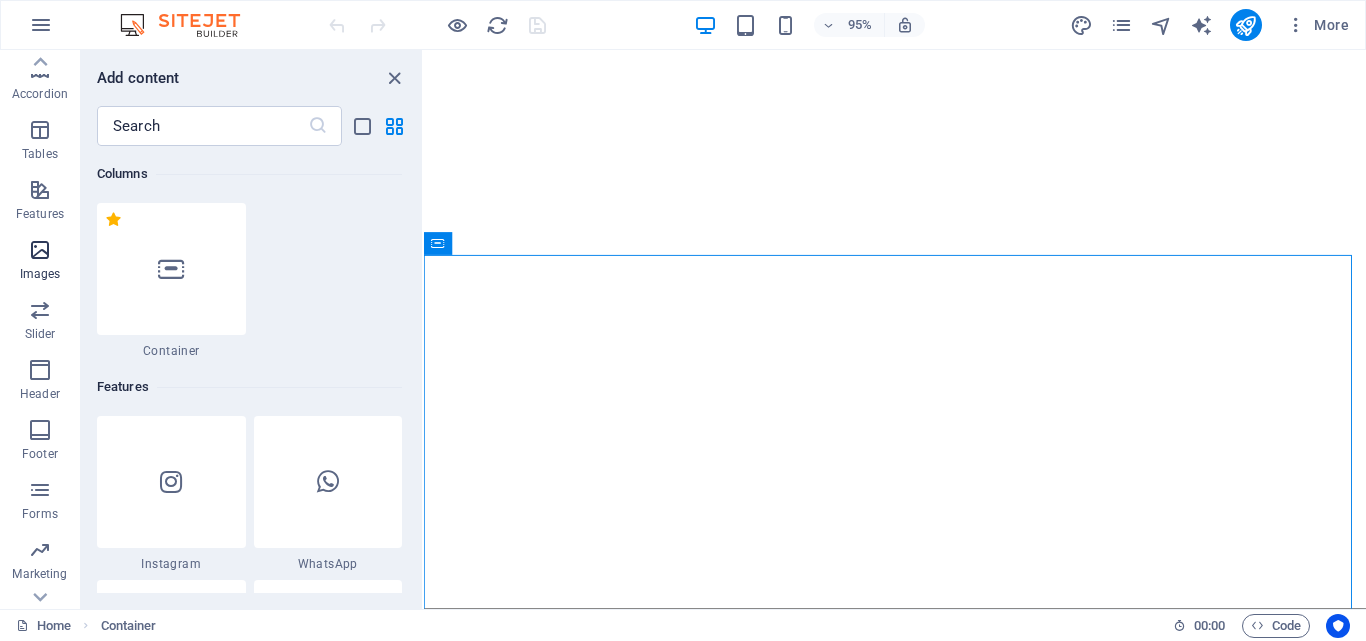 click at bounding box center [40, 250] 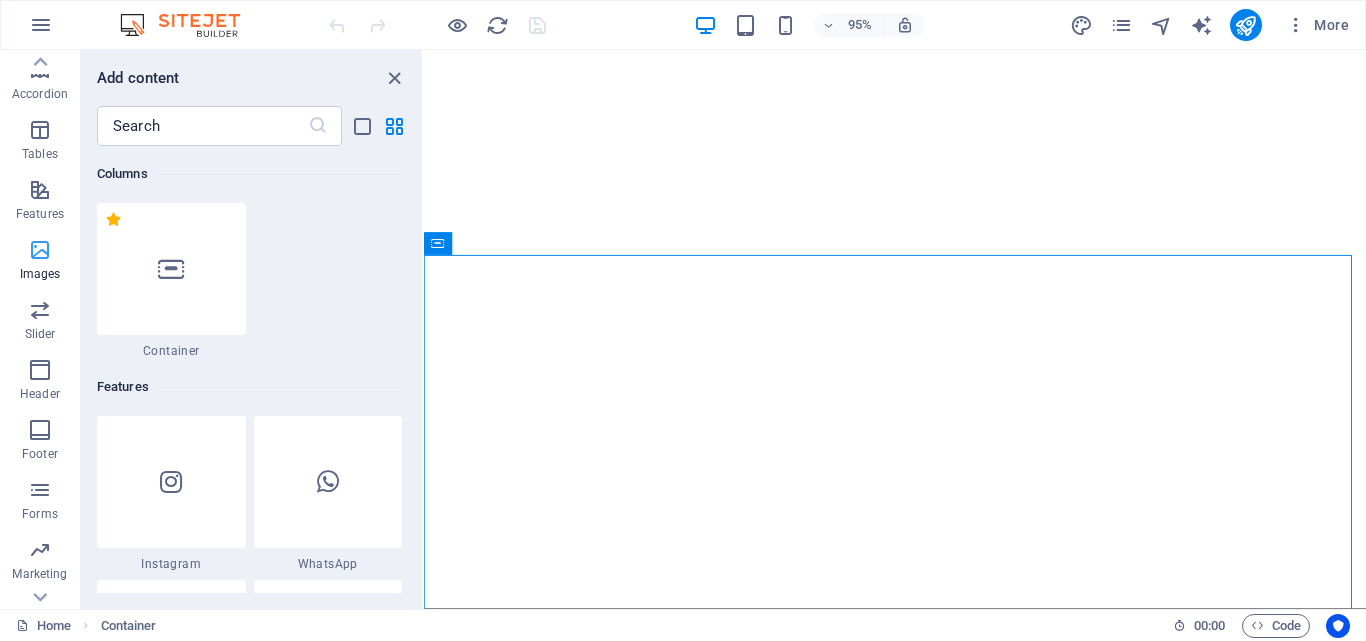 click at bounding box center [40, 250] 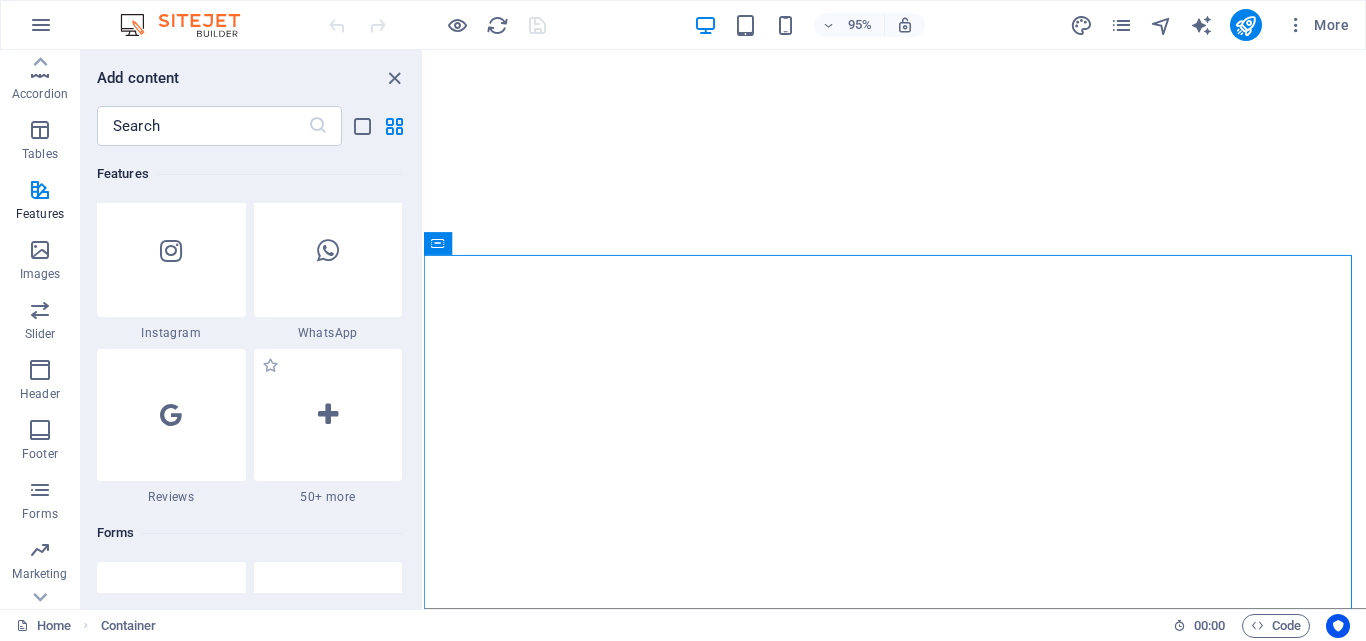 scroll, scrollTop: 1190, scrollLeft: 0, axis: vertical 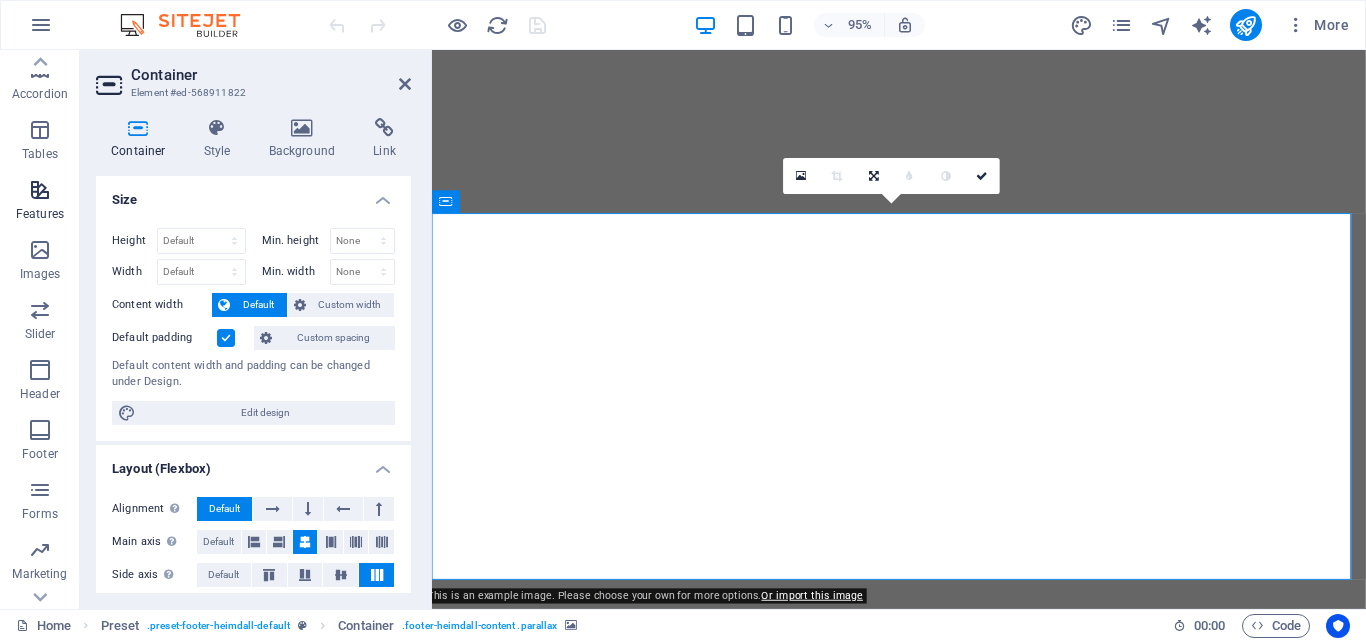 click on "Features" at bounding box center (40, 214) 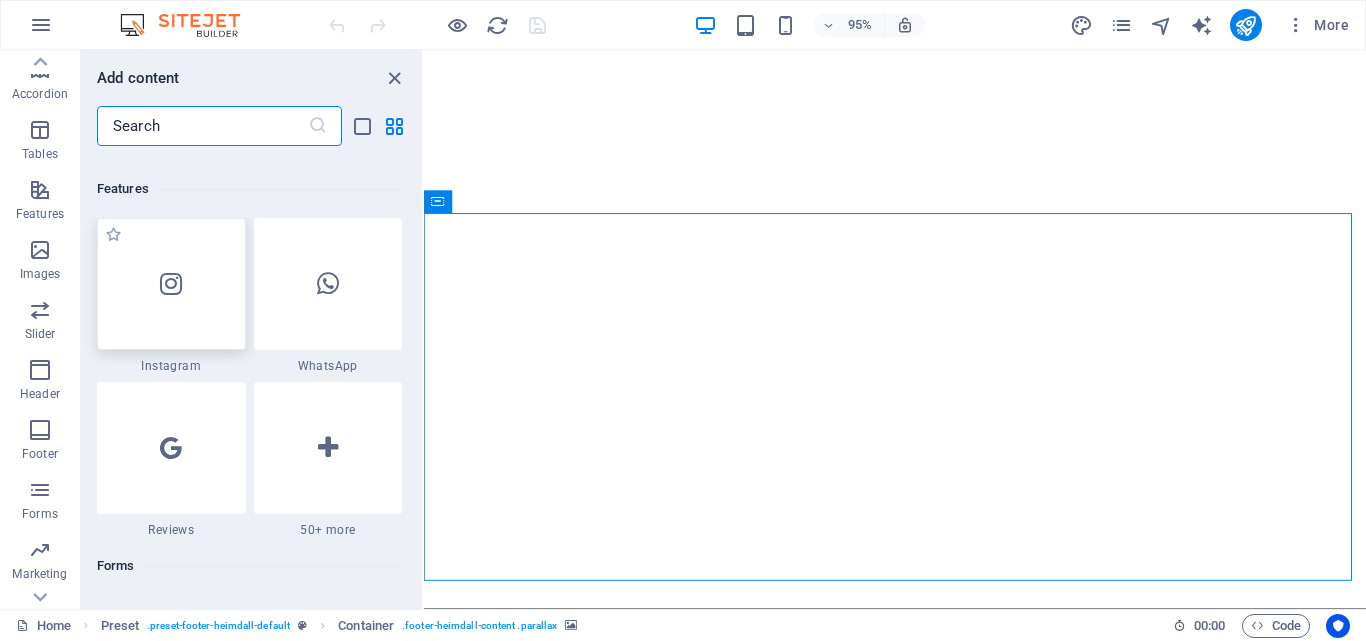 scroll, scrollTop: 1203, scrollLeft: 0, axis: vertical 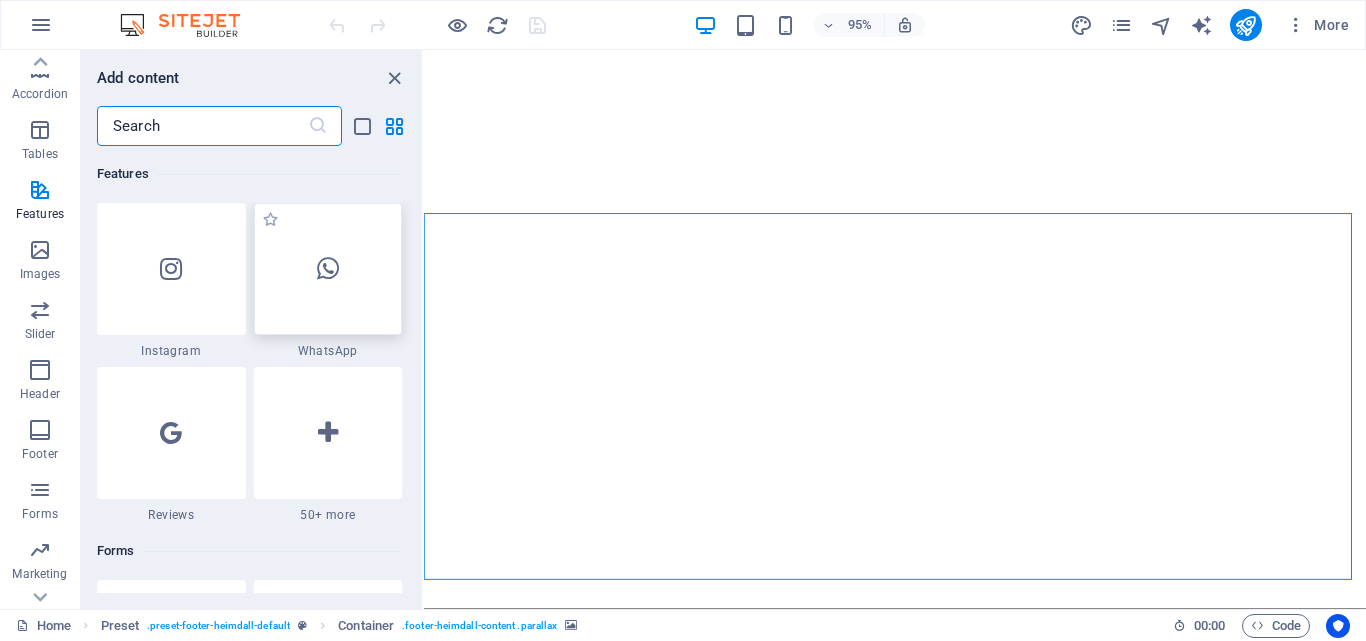 click at bounding box center [328, 269] 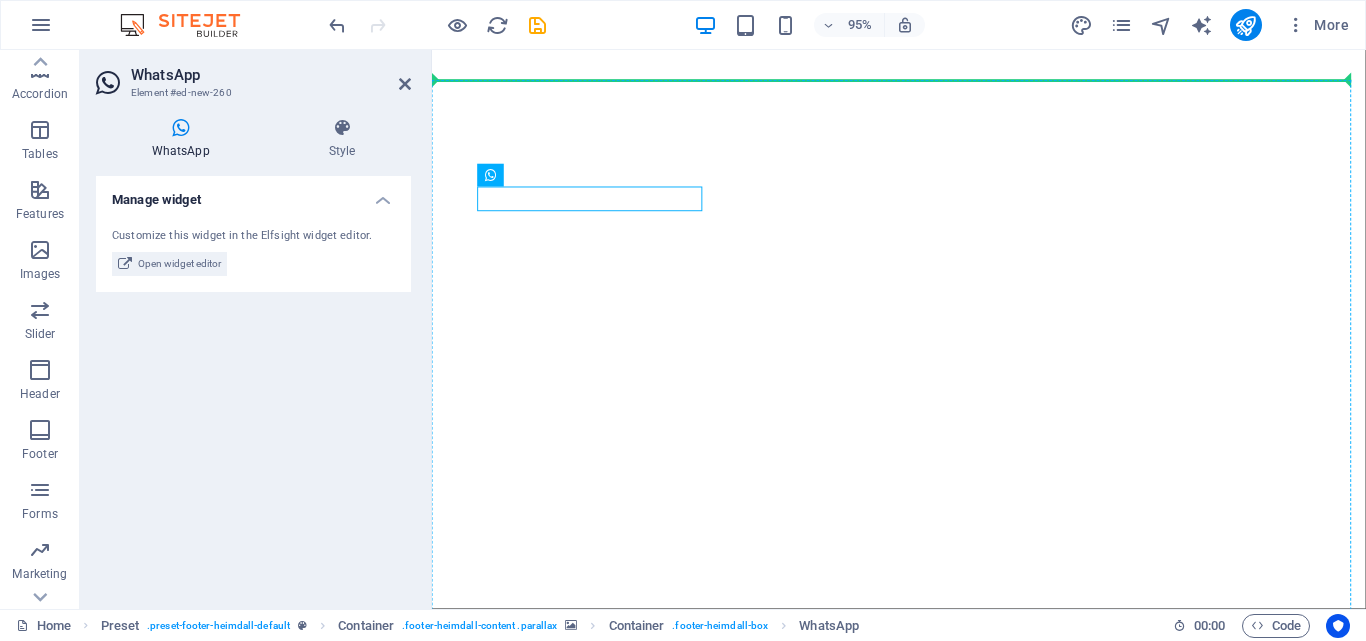 drag, startPoint x: 496, startPoint y: 308, endPoint x: 265, endPoint y: 200, distance: 255 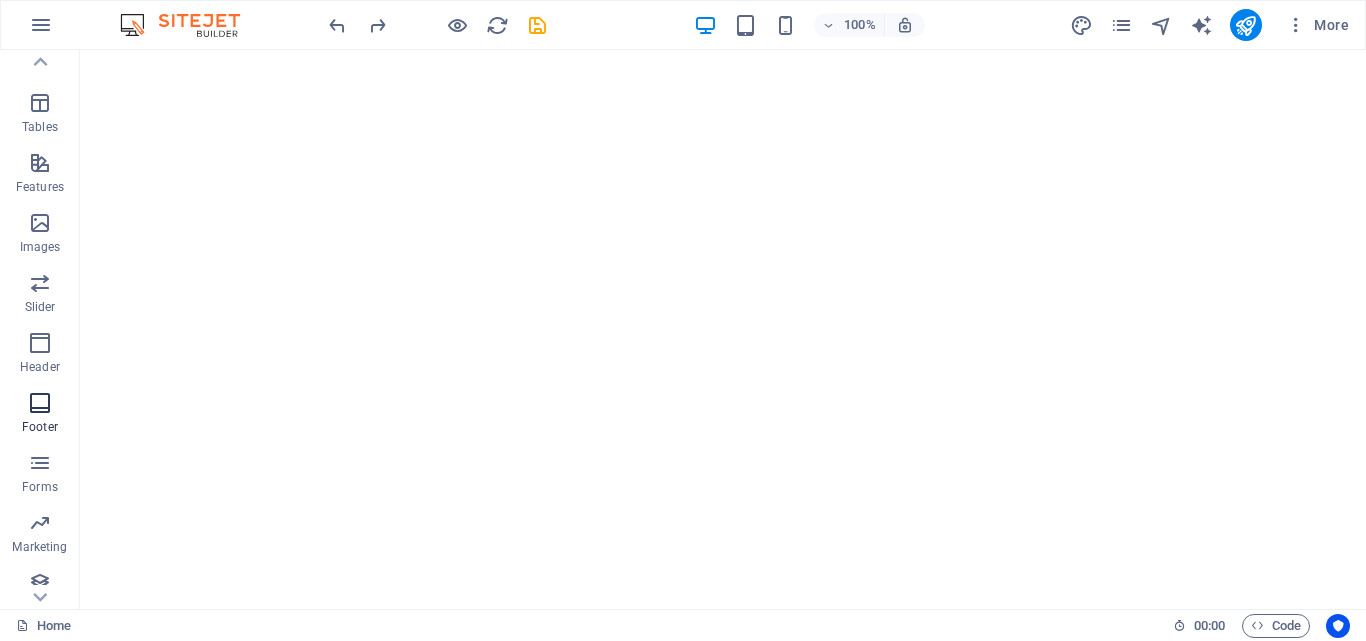 scroll, scrollTop: 341, scrollLeft: 0, axis: vertical 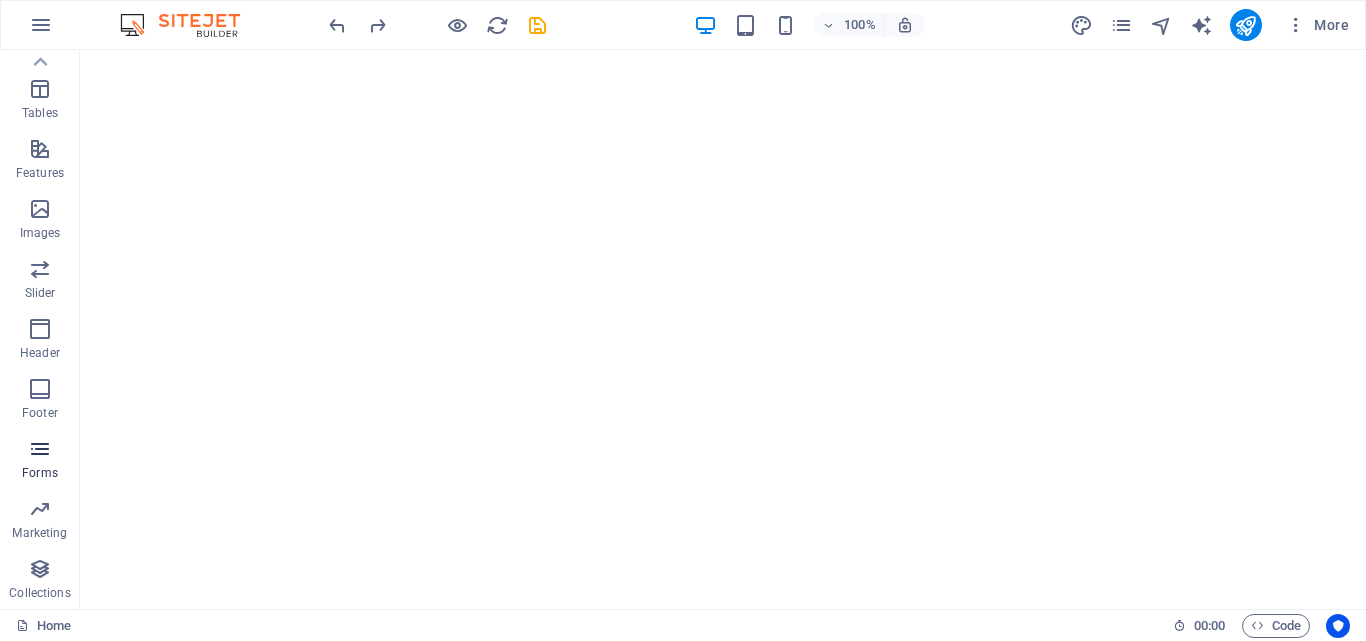 click on "Forms" at bounding box center (40, 461) 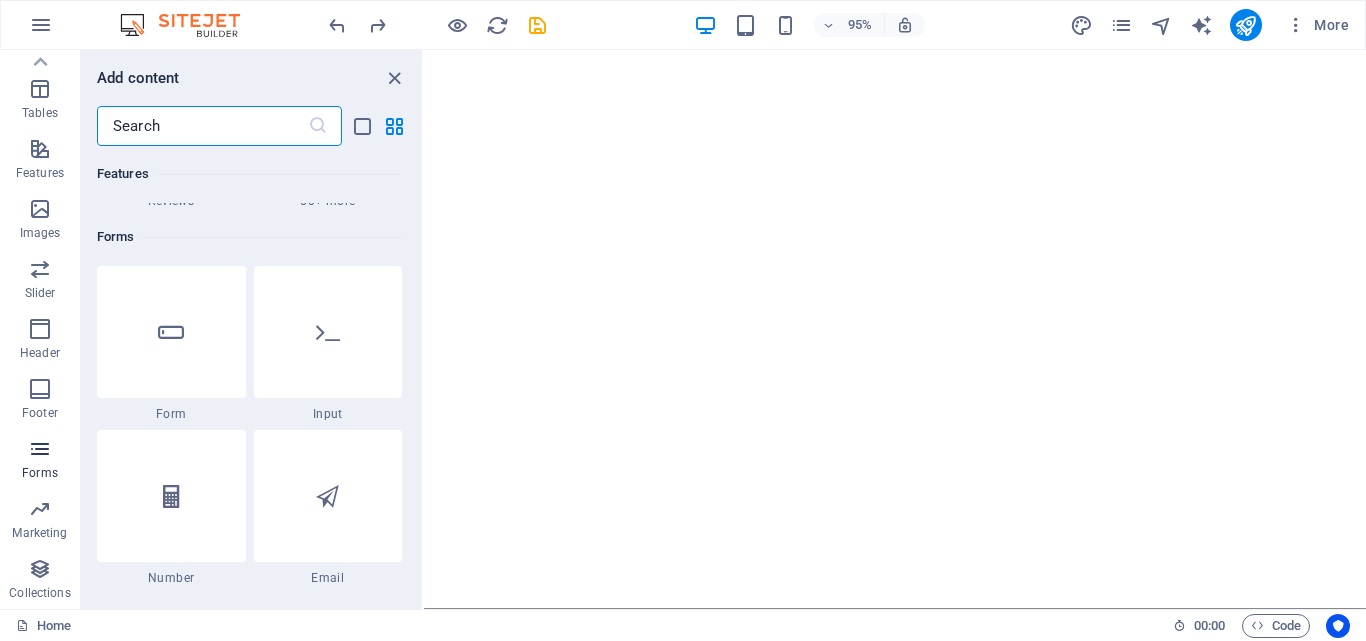 scroll, scrollTop: 1580, scrollLeft: 0, axis: vertical 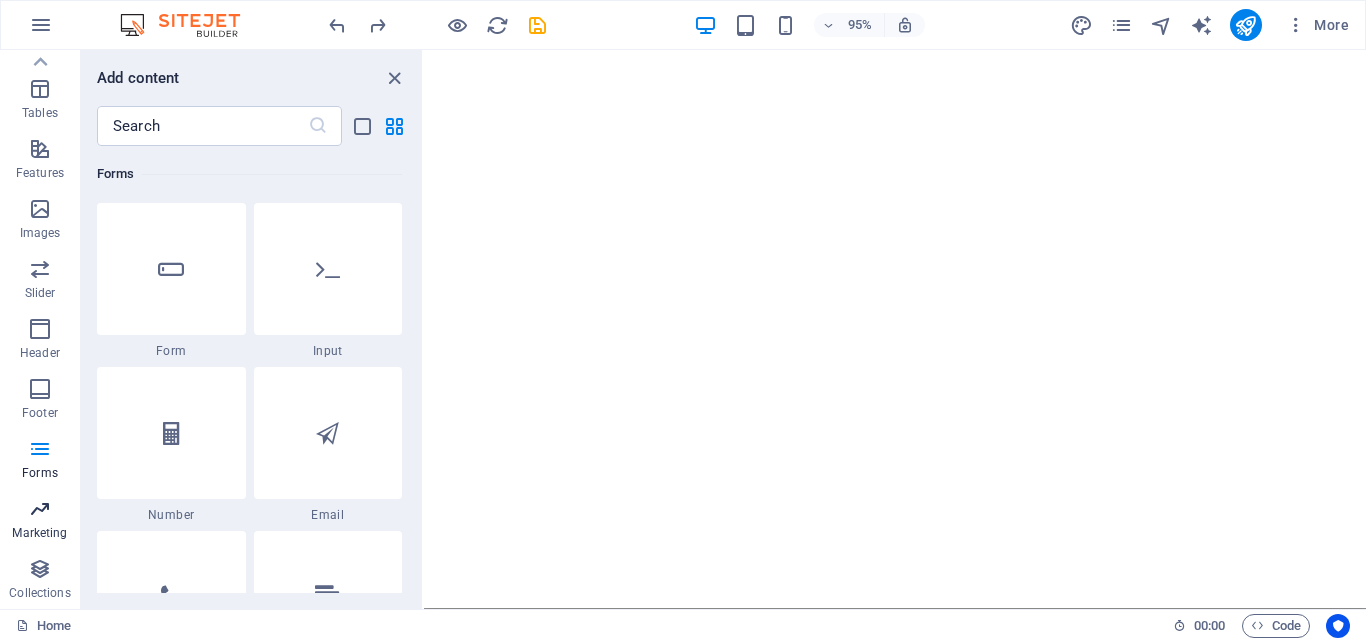 click on "Marketing" at bounding box center (40, 521) 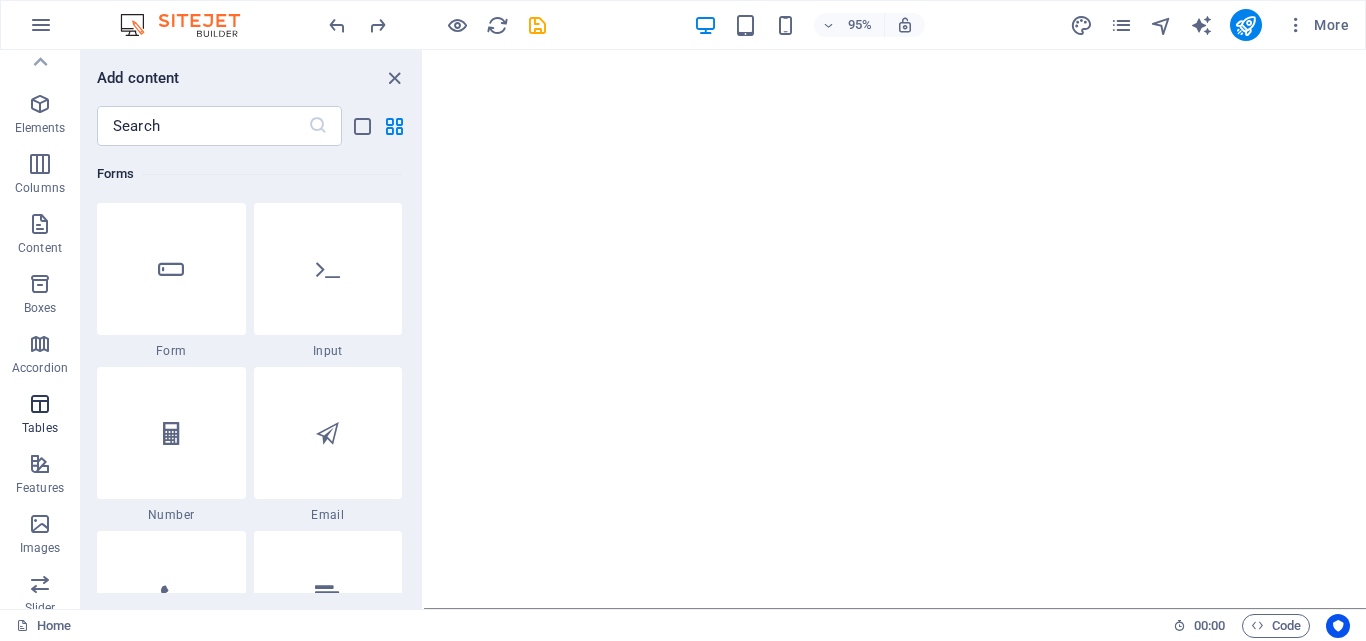 scroll, scrollTop: 0, scrollLeft: 0, axis: both 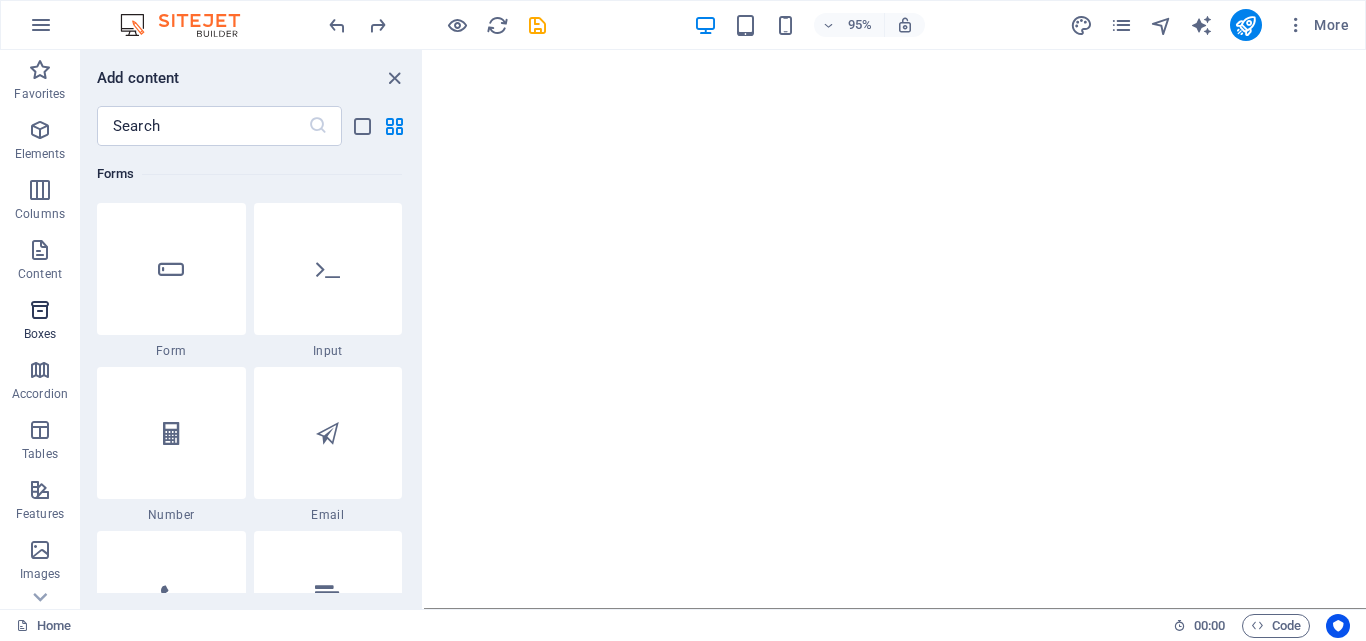 click on "Boxes" at bounding box center [40, 322] 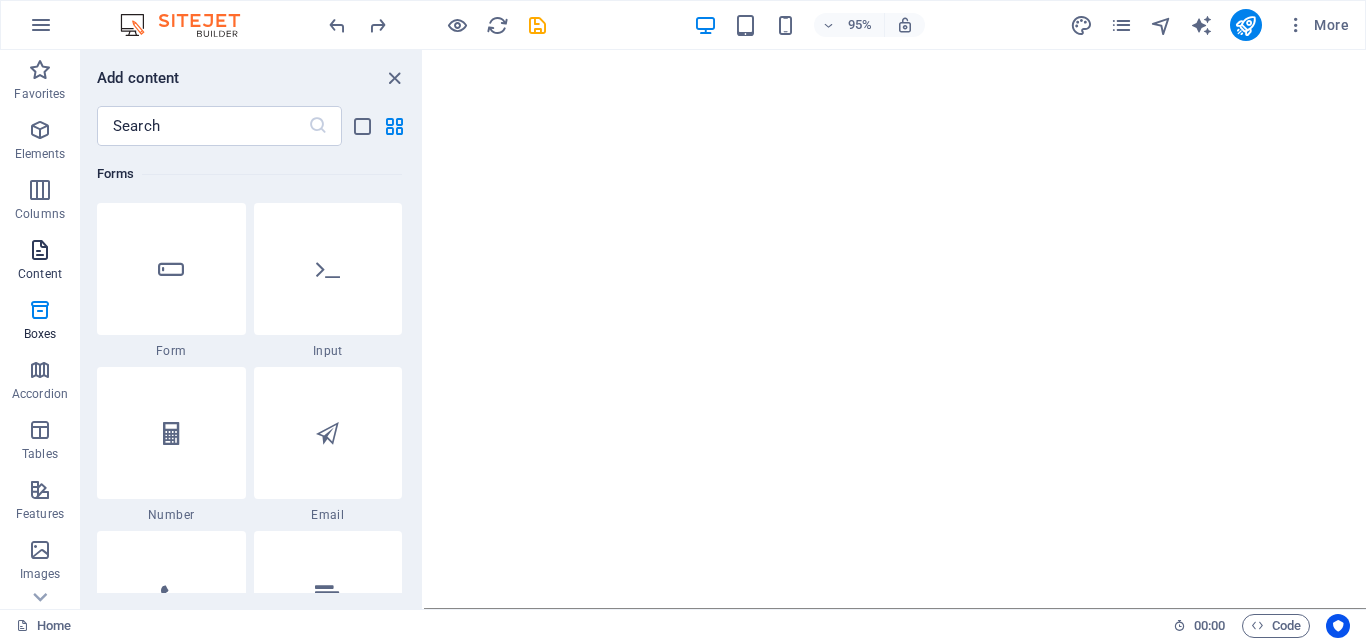 click on "Content" at bounding box center (40, 262) 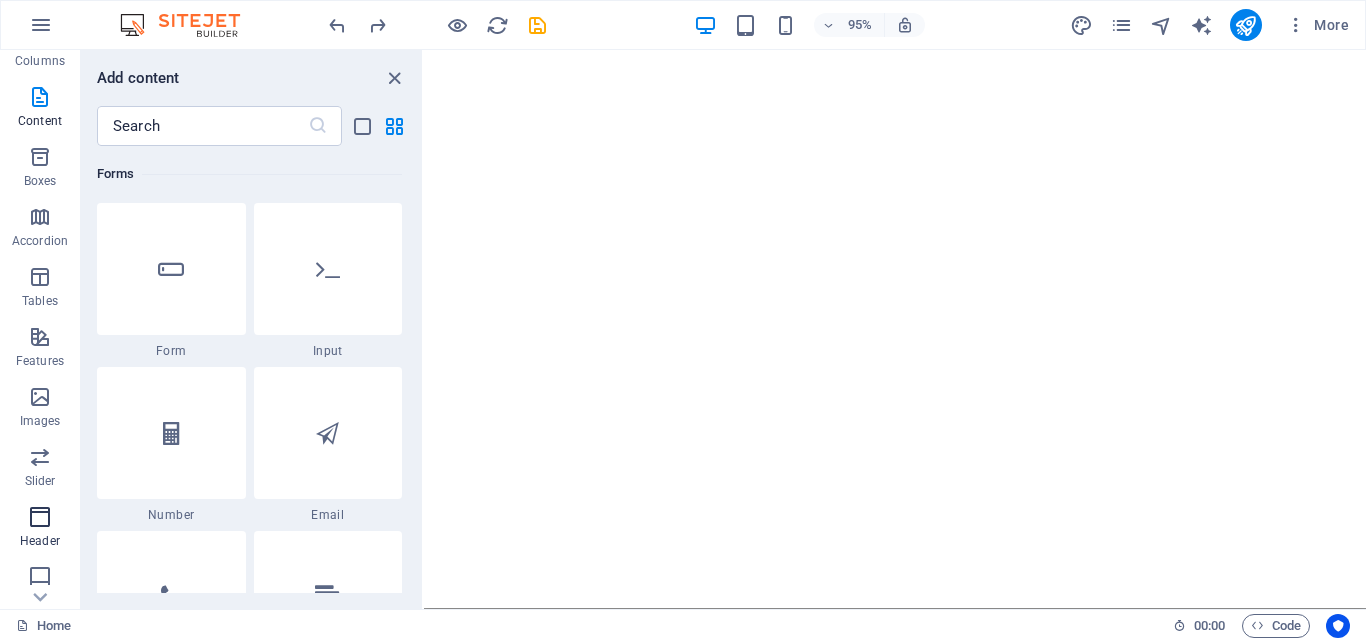 scroll, scrollTop: 300, scrollLeft: 0, axis: vertical 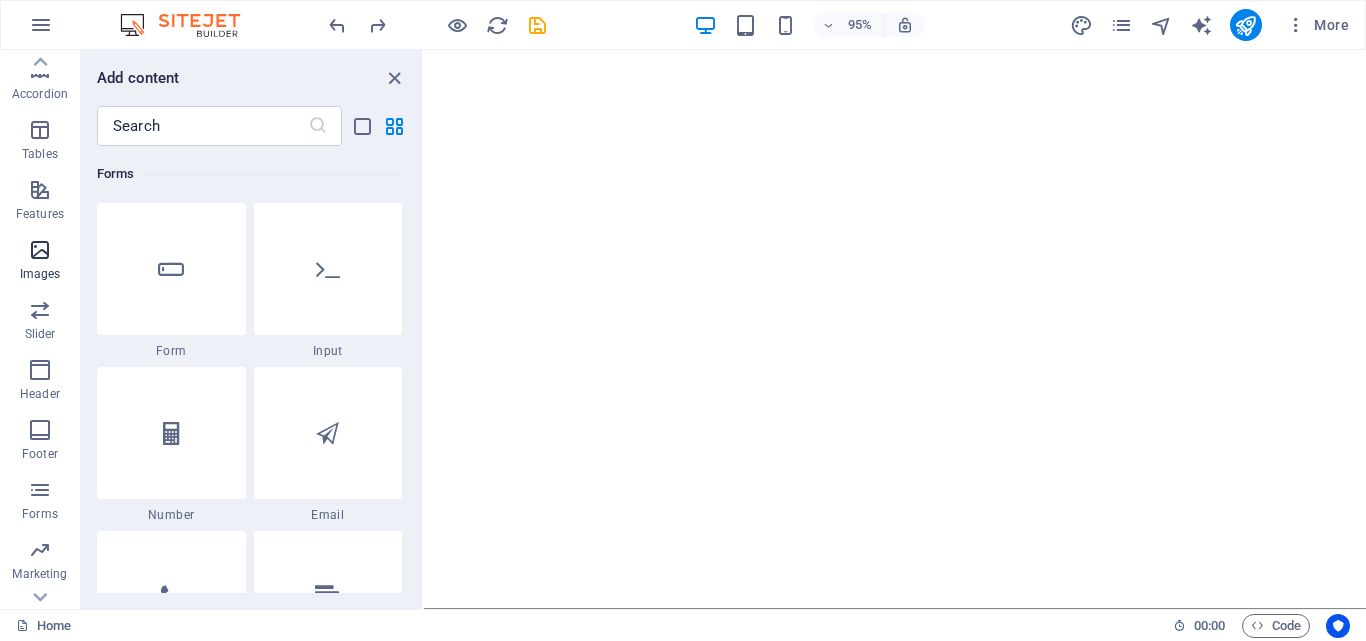 click at bounding box center (40, 250) 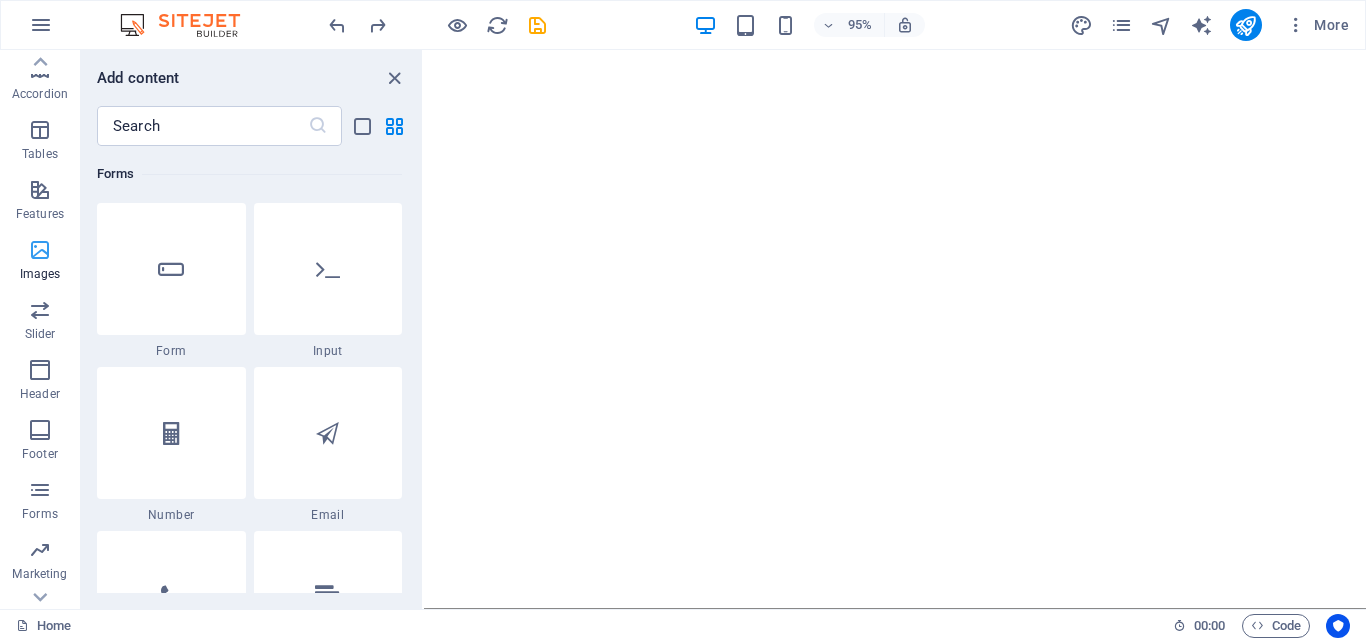 click at bounding box center (40, 250) 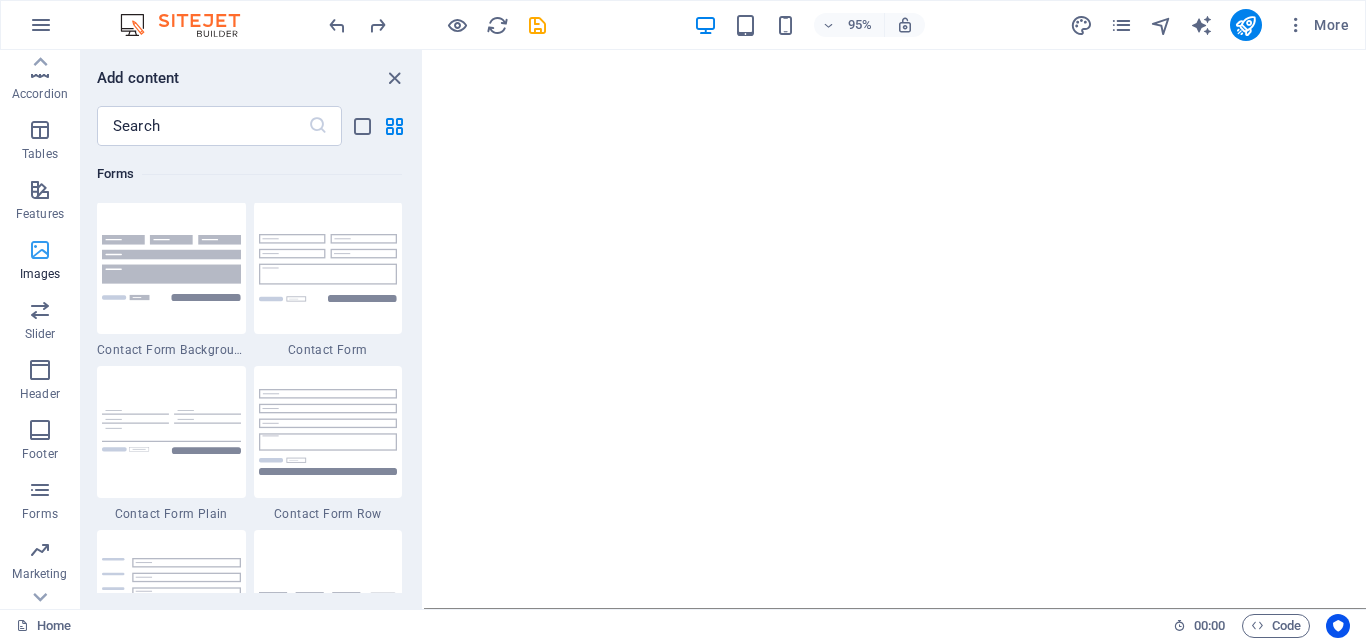 scroll, scrollTop: 14600, scrollLeft: 0, axis: vertical 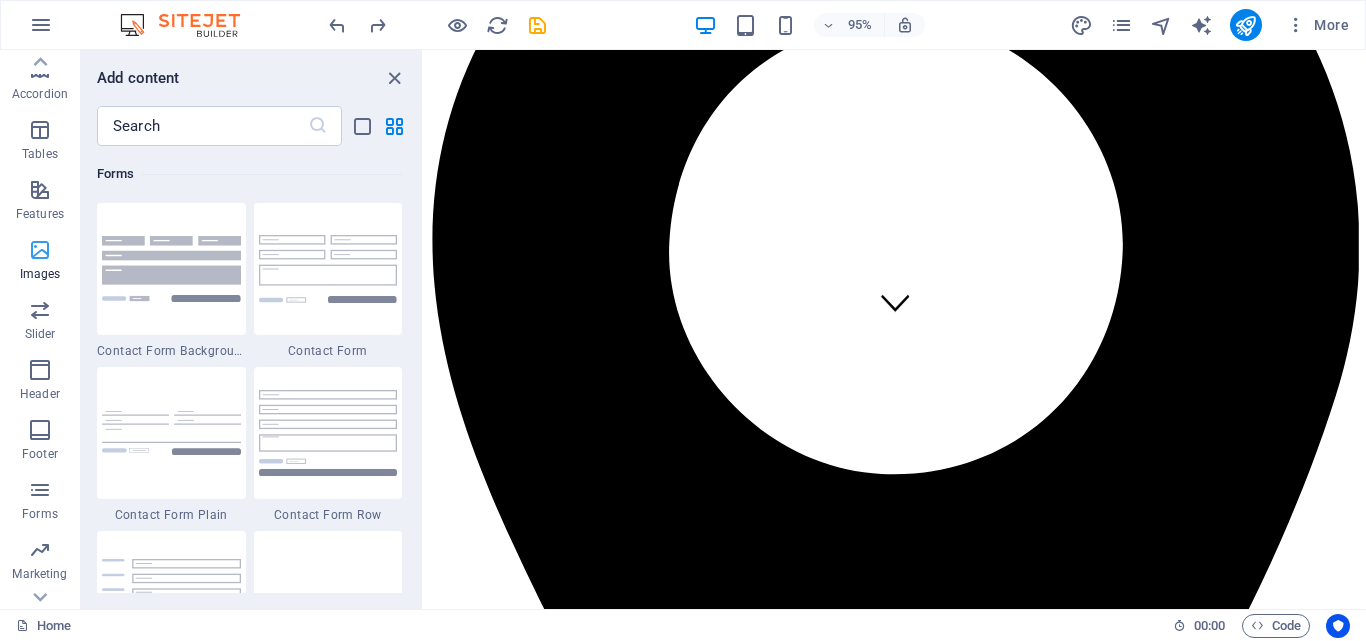 click on "Images" at bounding box center [40, 262] 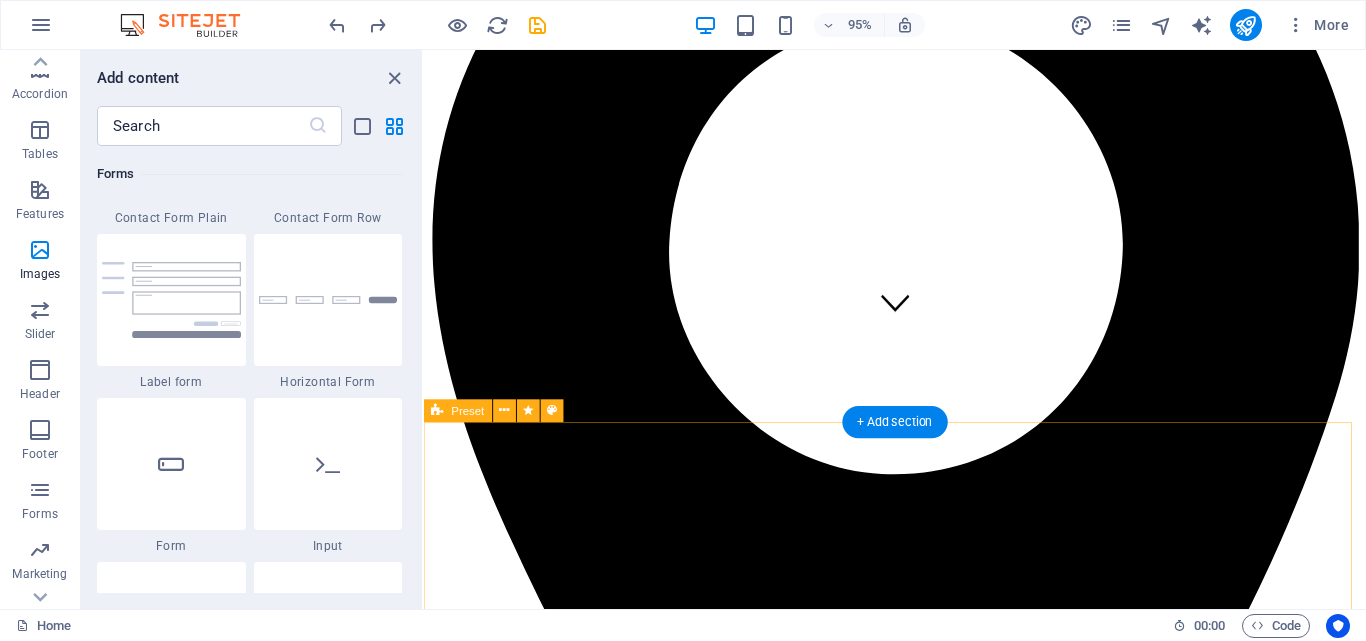 scroll, scrollTop: 14900, scrollLeft: 0, axis: vertical 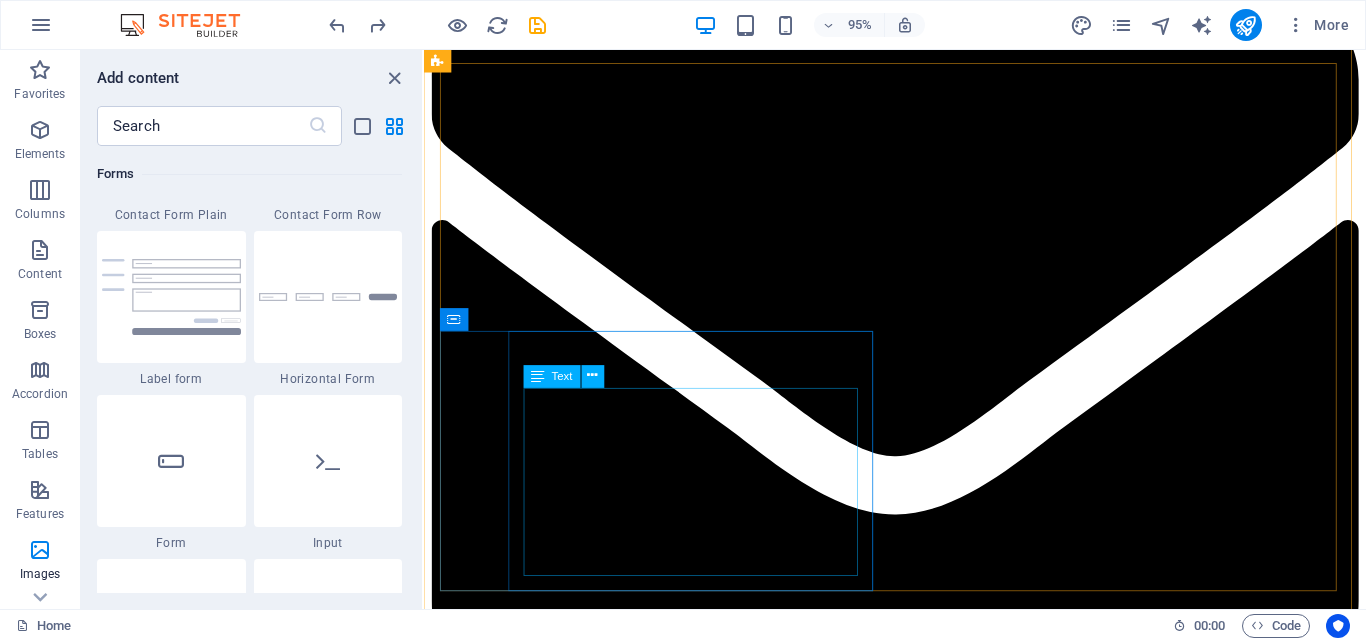 click on "This program will focus on the following areas; Psycho social support Guidance and counselling Sexual reproductive health Personal safety Gender based violence awareness and training Sexual harassment" at bounding box center [920, 6383] 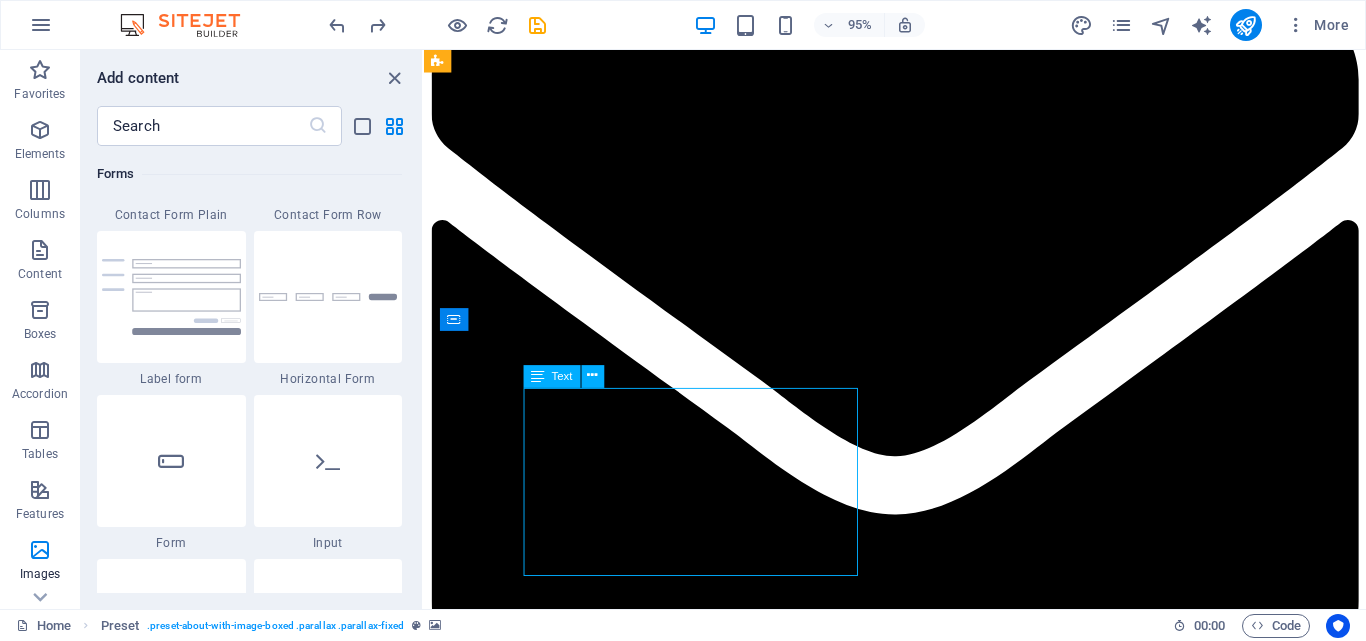 click on "This program will focus on the following areas; Psycho social support Guidance and counselling Sexual reproductive health Personal safety Gender based violence awareness and training Sexual harassment" at bounding box center [920, 6383] 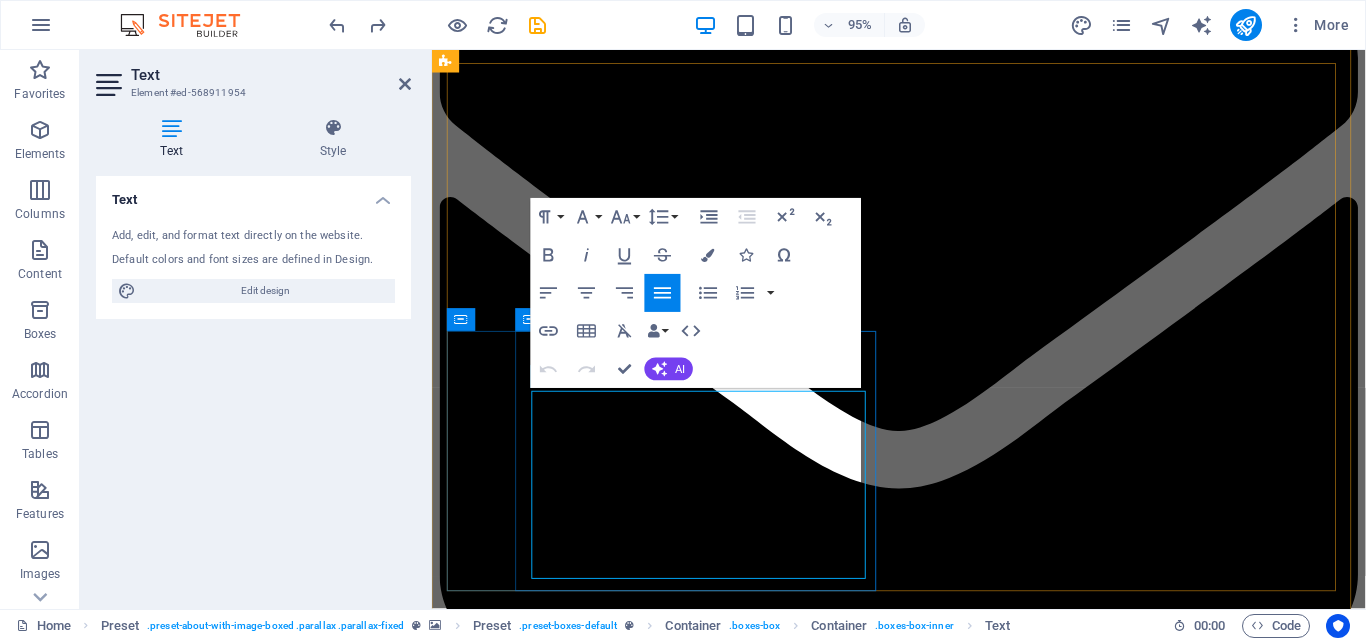 scroll, scrollTop: 2584, scrollLeft: 0, axis: vertical 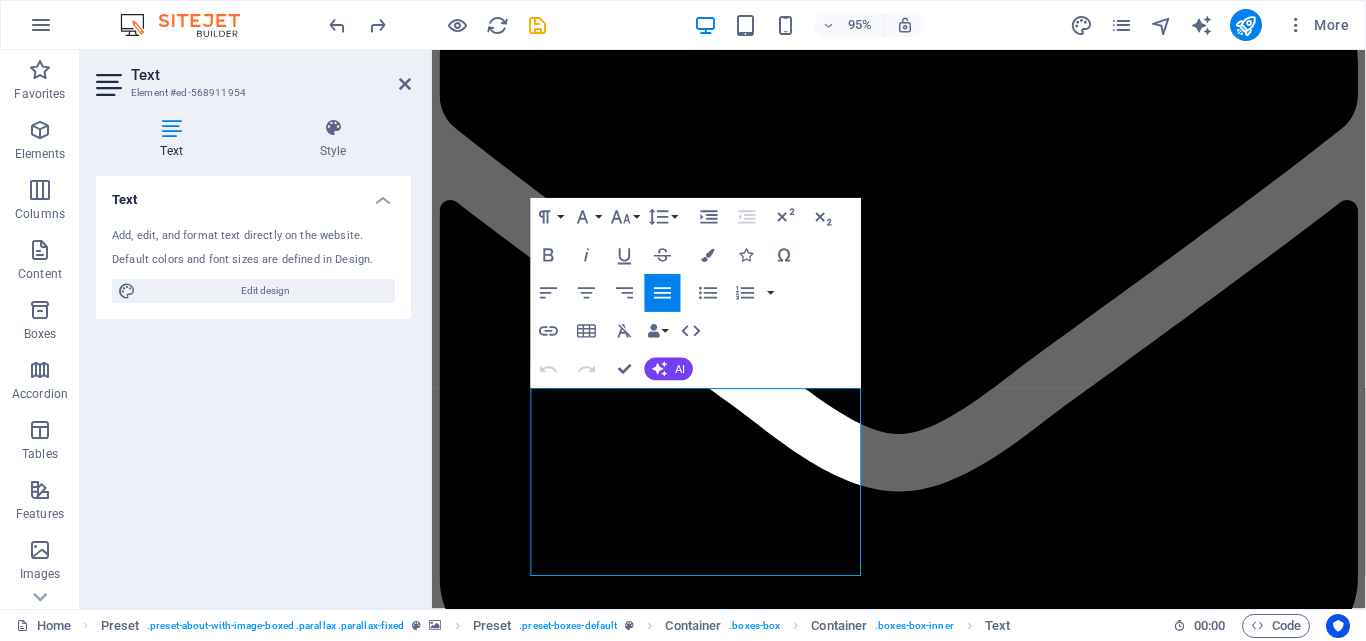 click on "Text Add, edit, and format text directly on the website. Default colors and font sizes are defined in Design. Edit design Alignment Left aligned Centered Right aligned" at bounding box center [253, 384] 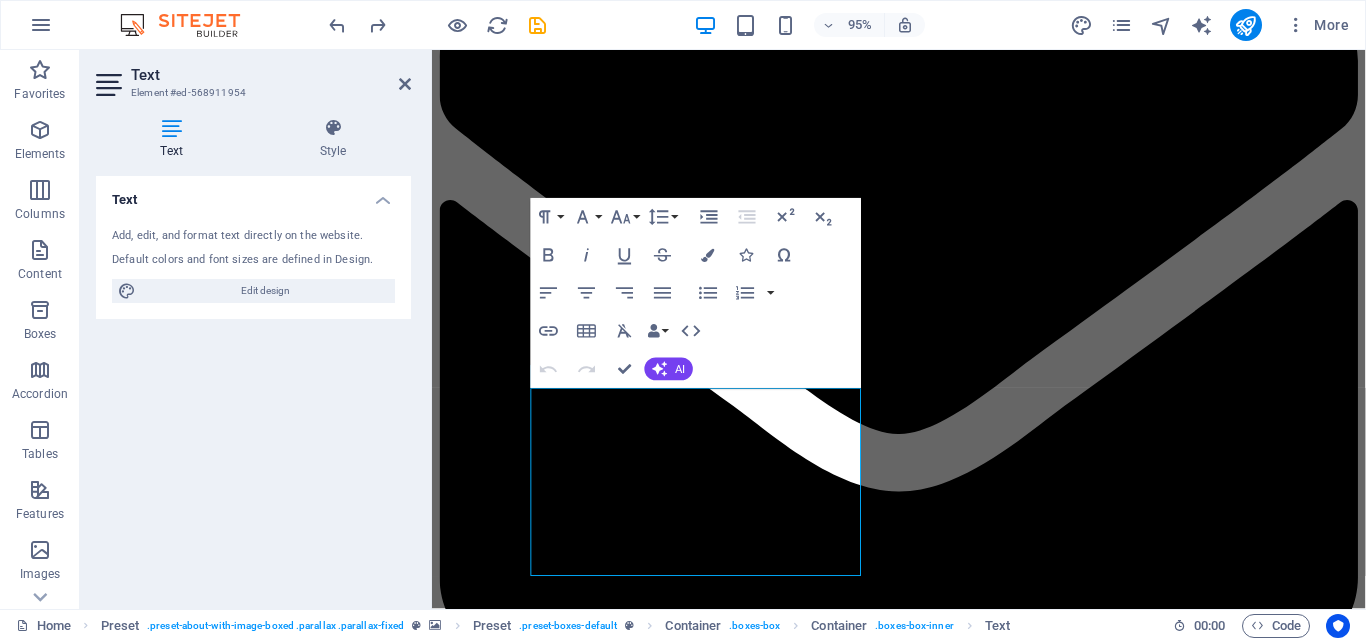 click on "Text Add, edit, and format text directly on the website. Default colors and font sizes are defined in Design. Edit design Alignment Left aligned Centered Right aligned" at bounding box center (253, 384) 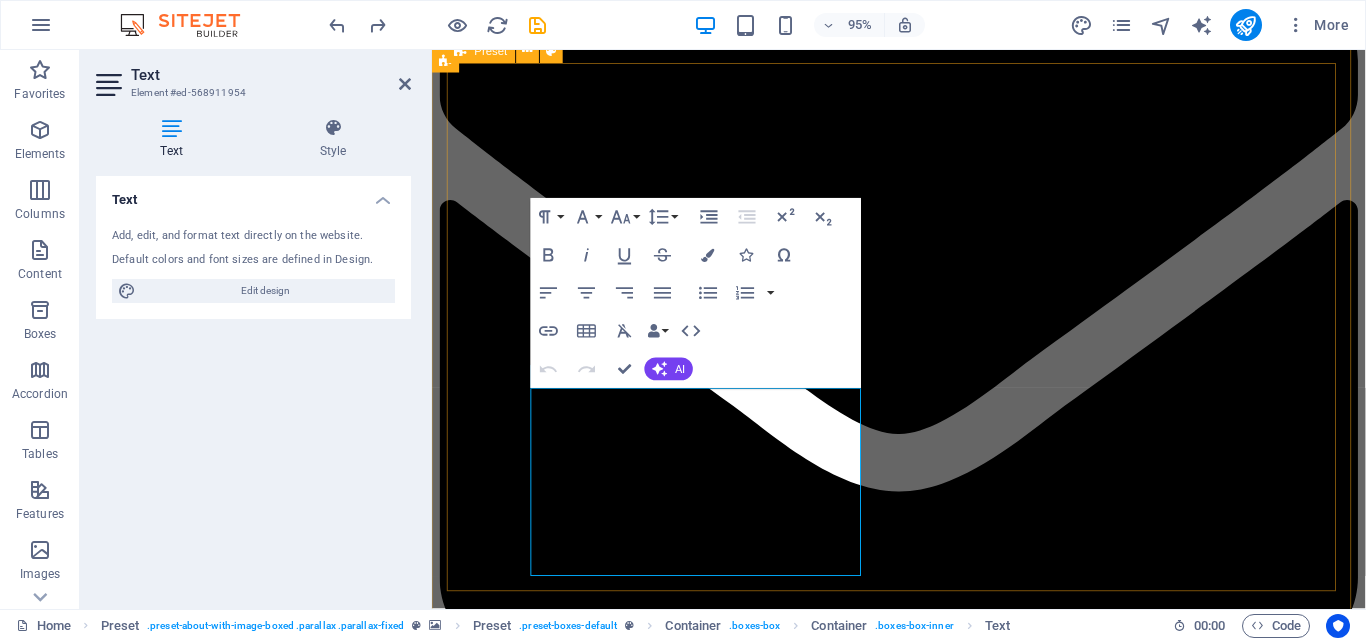 click on "Capacity building This program will focus on the following activities; Advocacy Sensitization Legal consultancy Legal training Legal research Legal action Lives and livelihoods This program will focus on the following areas; Training on climate smart farming Technology transfer in the areas of agriculture, water and energy. Training on business development for farmers, traders and entrepreneurs Wellness This program will focus on the following areas; Psycho social support Guidance and counselling Sexual reproductive health Personal safety Gender based violence awareness and training Sexual harassment Environmental sustainability This program will focus on the following areas; Climate change awareness and advocacy Climate change adaptation and mitigation Natural resource management Advocacy on environmental conservation and management Planting trees Waste management sensitization" at bounding box center (923, 6174) 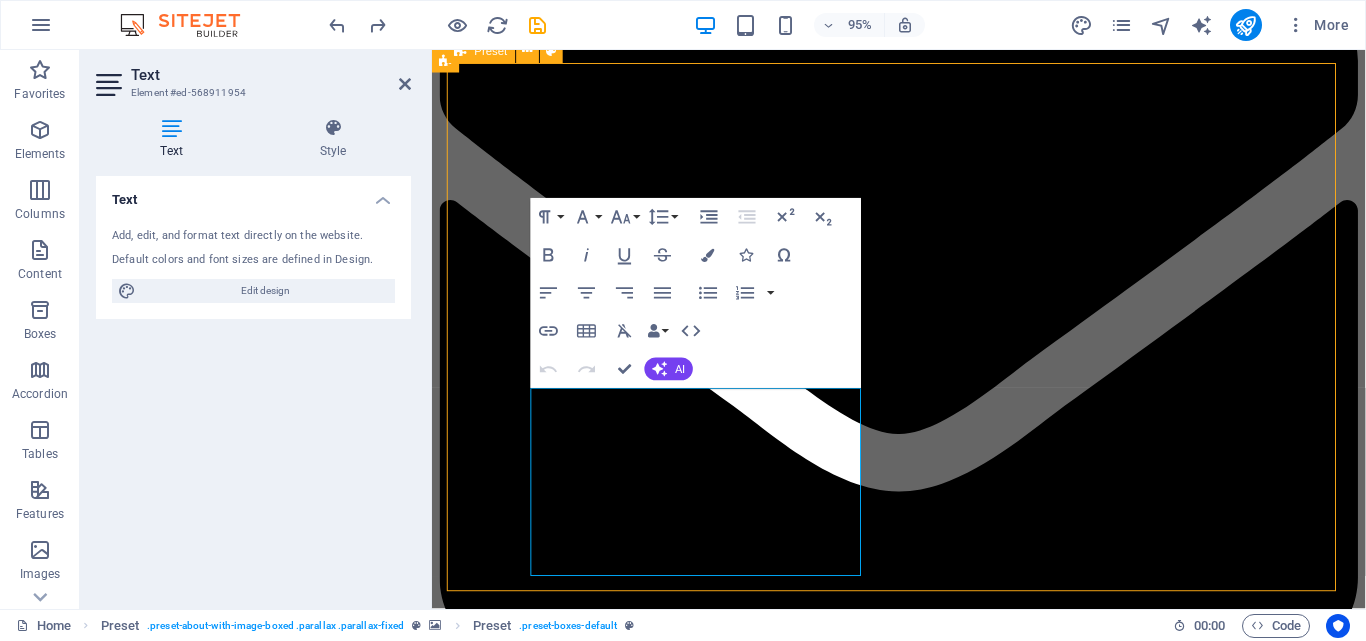click on "Lives and livelihoods This program will focus on the following areas; Training on climate smart farming Technology transfer in the areas of agriculture, water and energy. Training on business development for farmers, traders and entrepreneurs" at bounding box center [923, 6057] 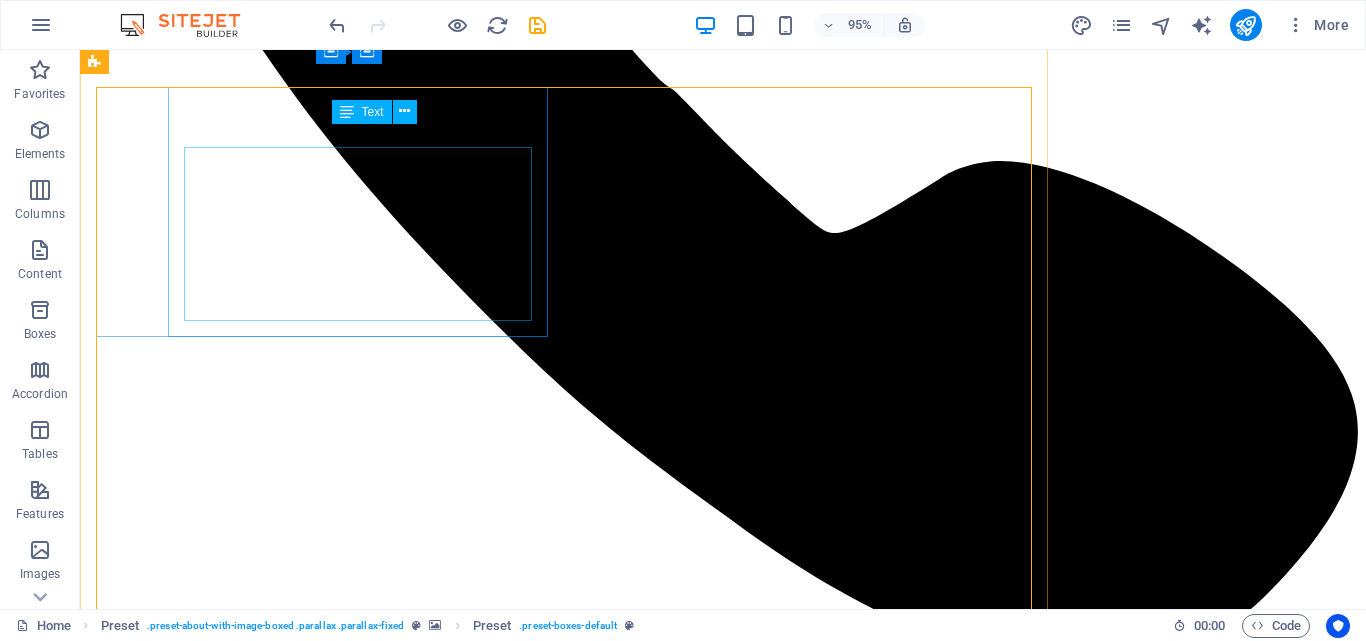 scroll, scrollTop: 2561, scrollLeft: 0, axis: vertical 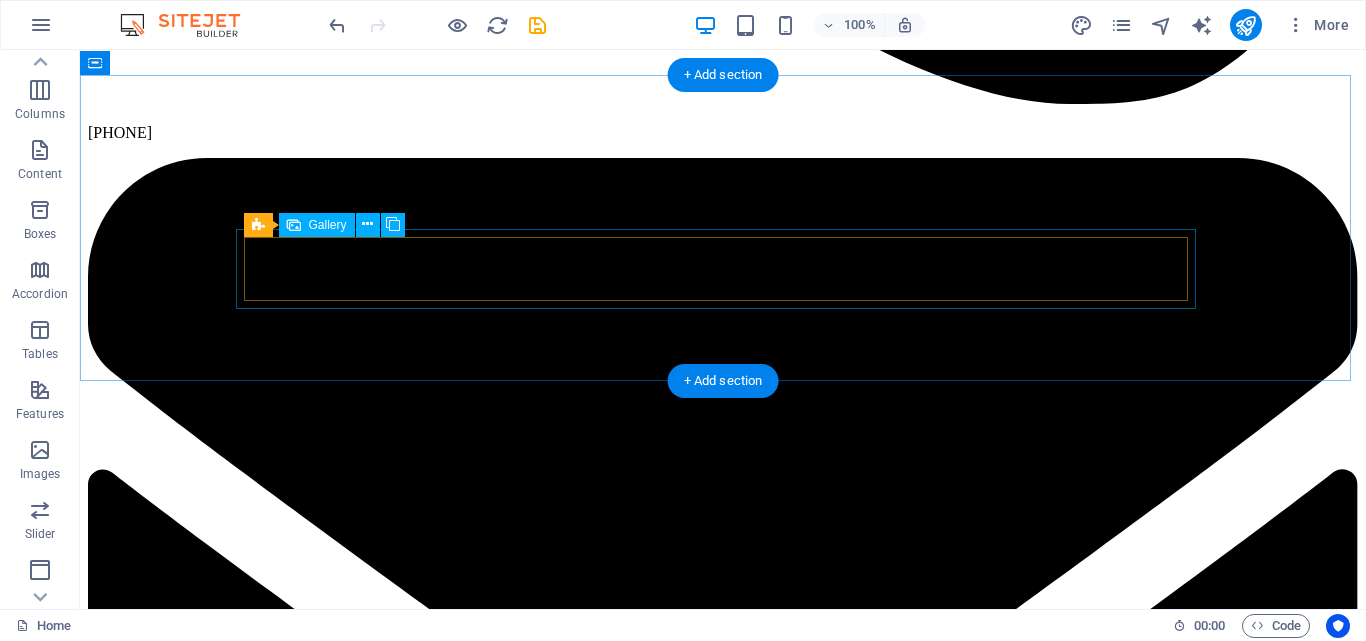 click at bounding box center [743, 8386] 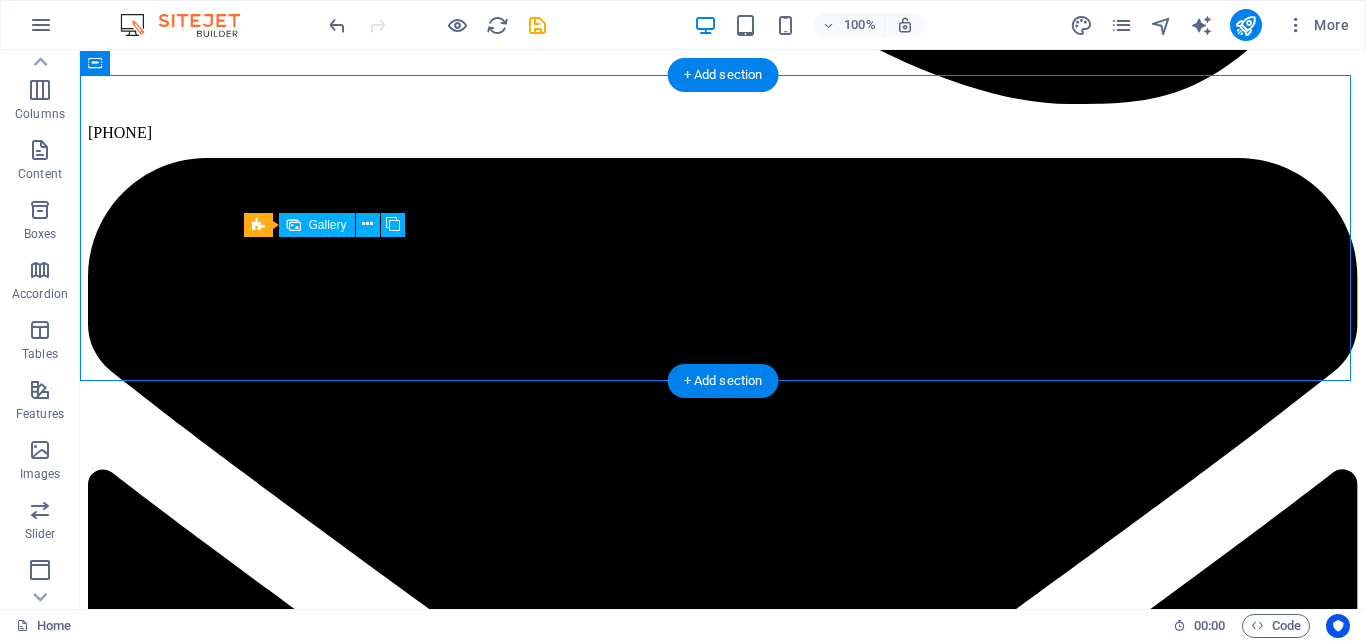click at bounding box center (743, 8386) 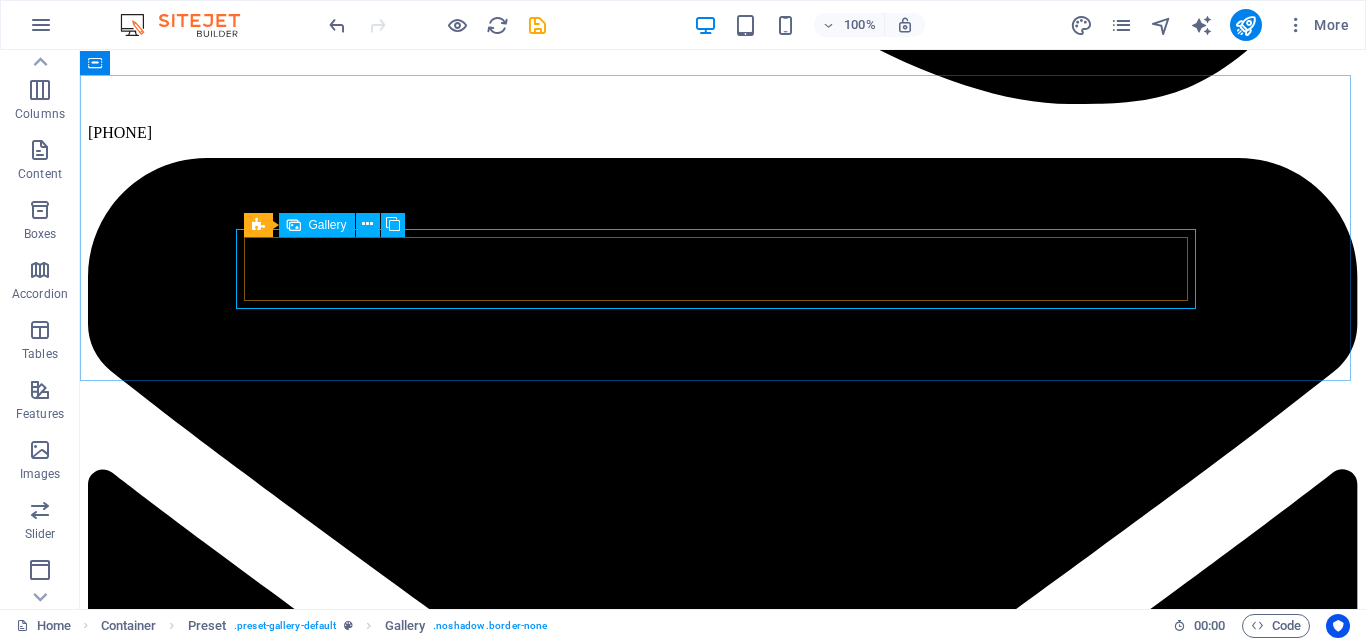 click on "Gallery" at bounding box center (317, 225) 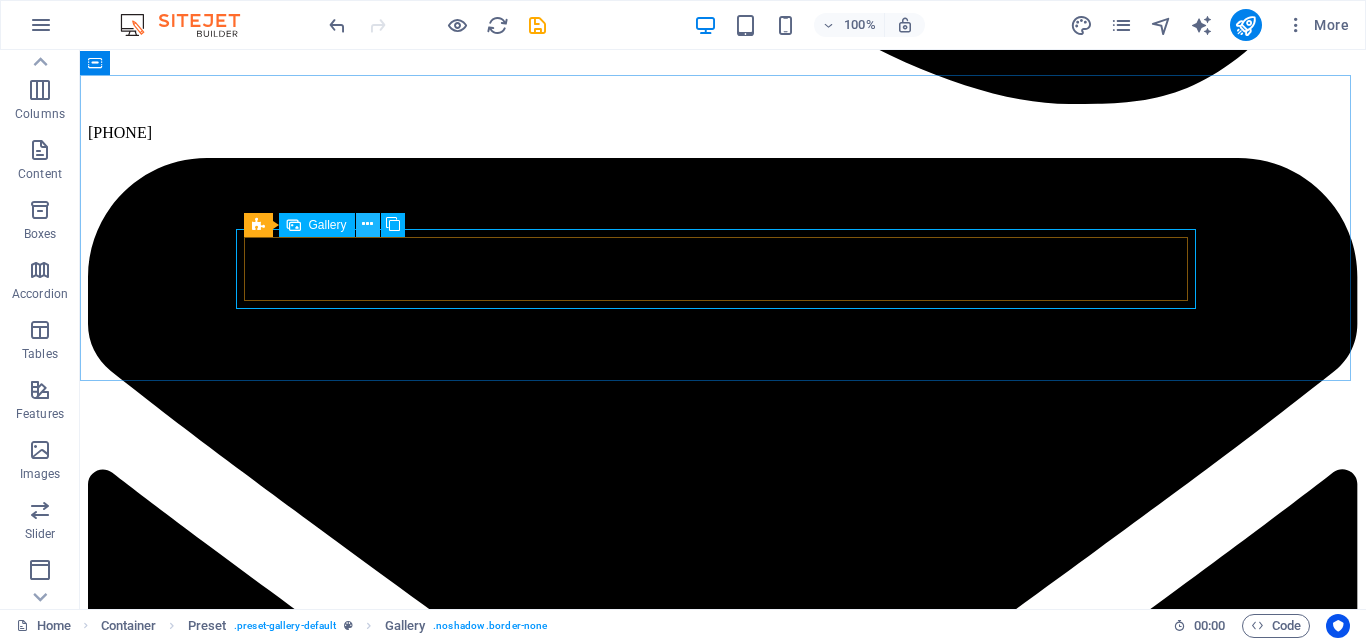 click at bounding box center [367, 224] 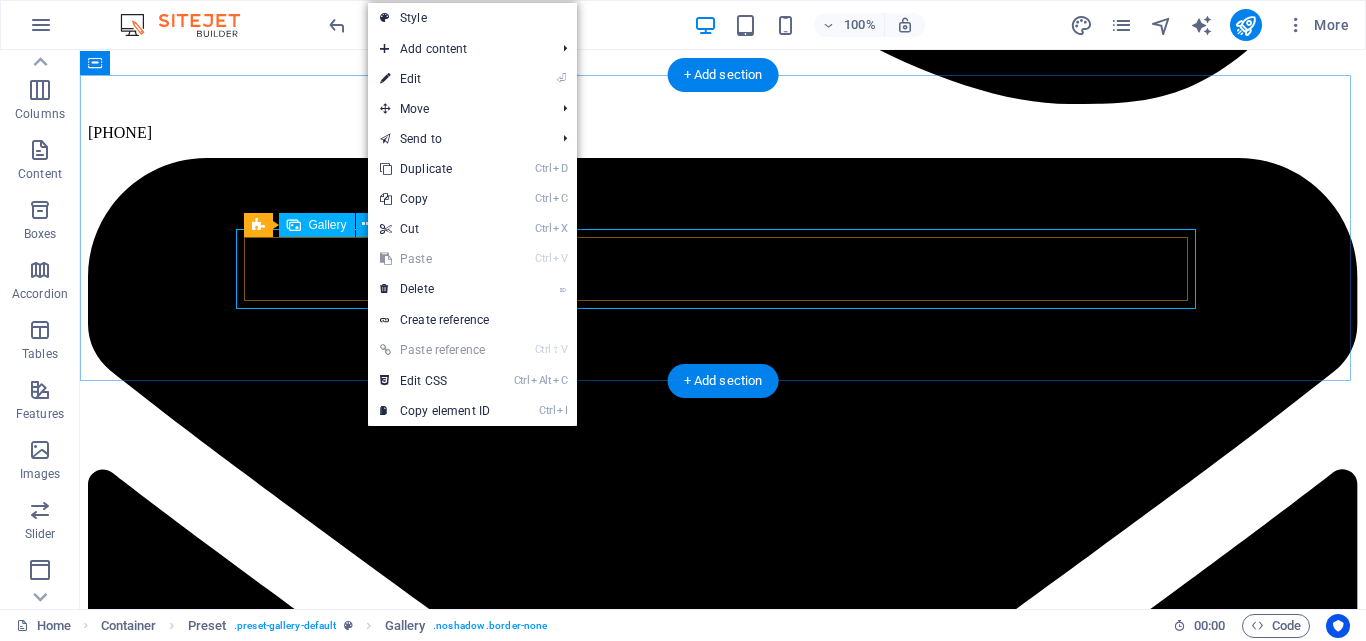 click at bounding box center (723, 10648) 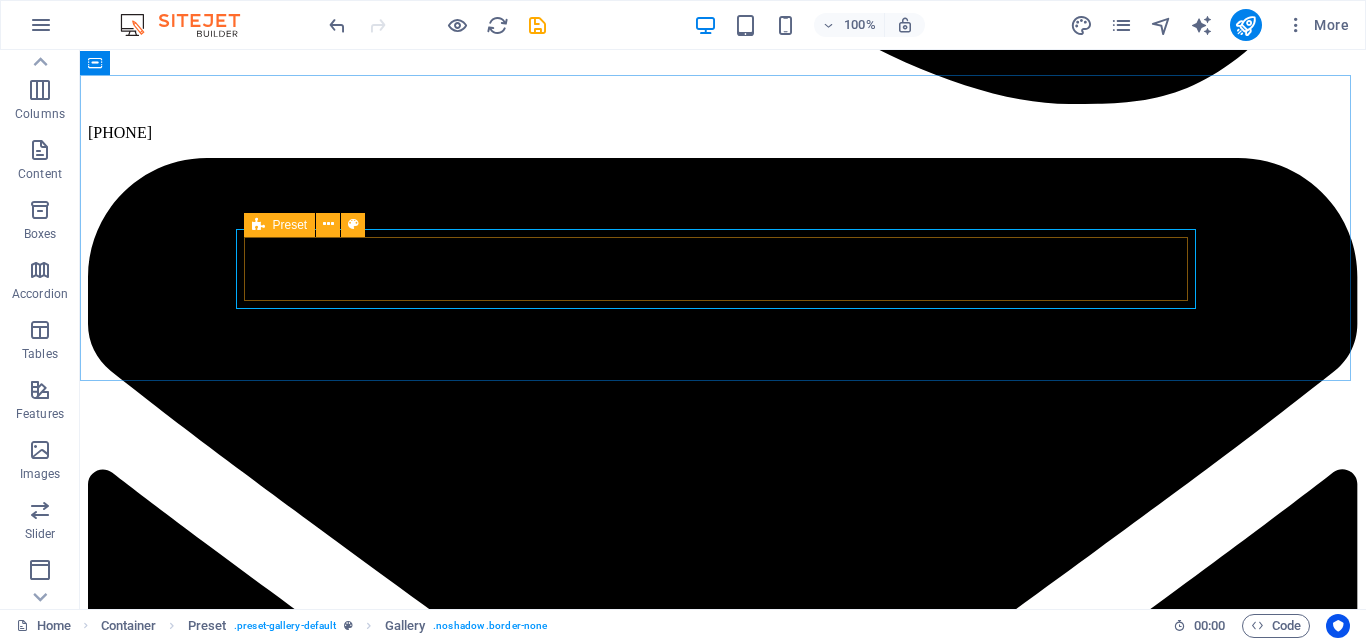 click on "Preset" at bounding box center (280, 225) 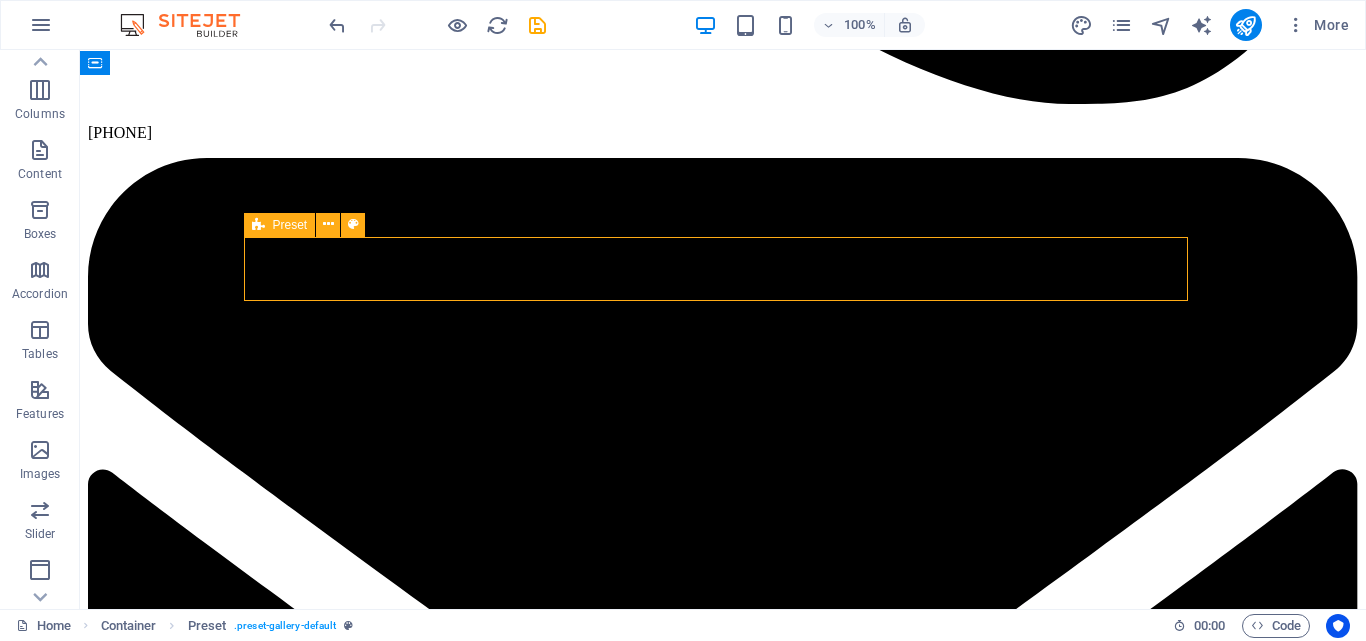 click on "Preset" at bounding box center (280, 225) 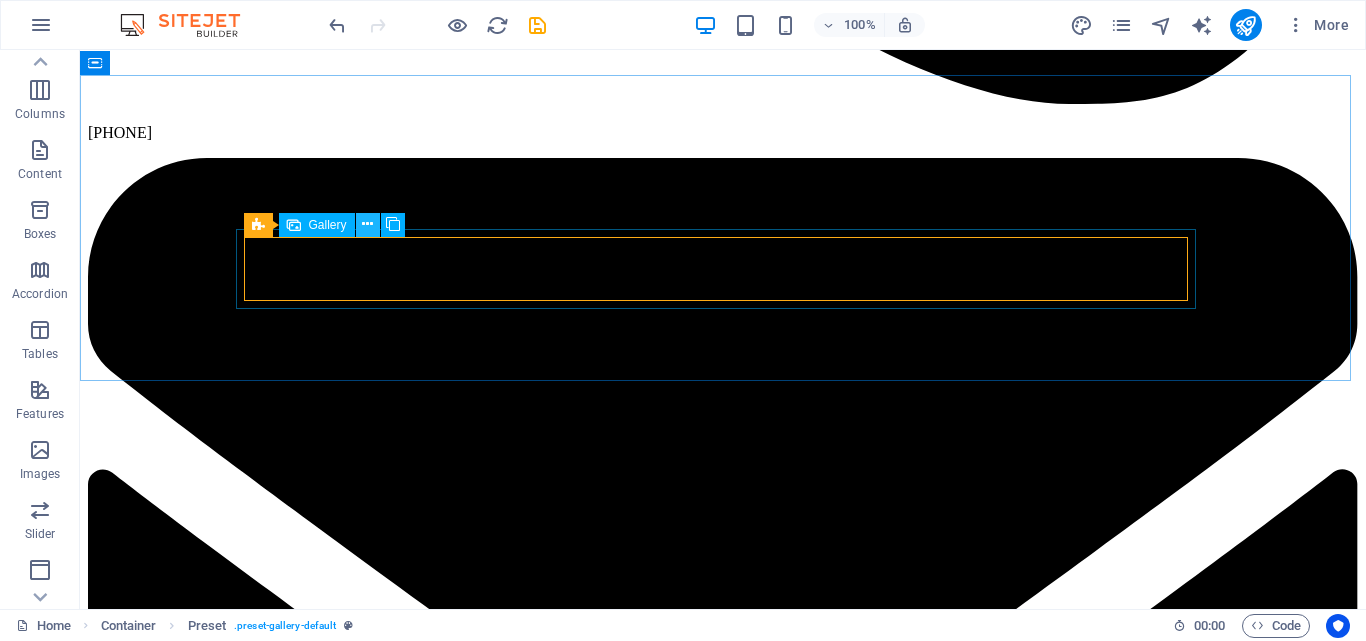 click at bounding box center [368, 225] 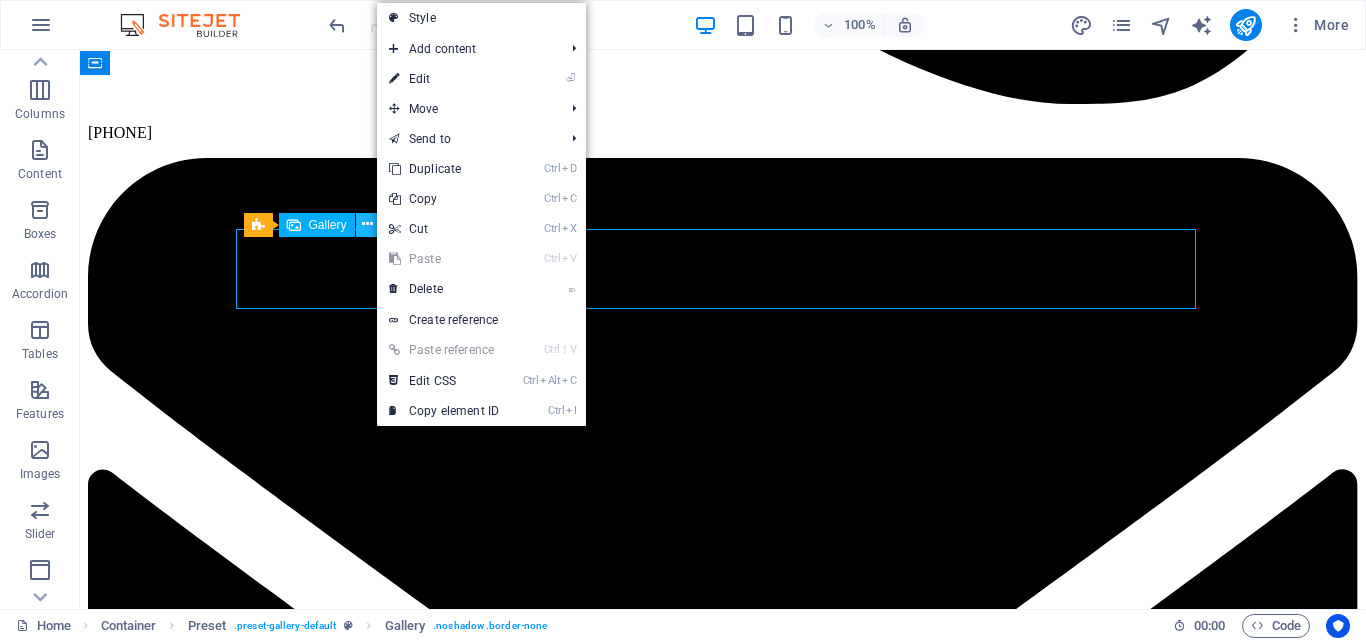 click at bounding box center (367, 224) 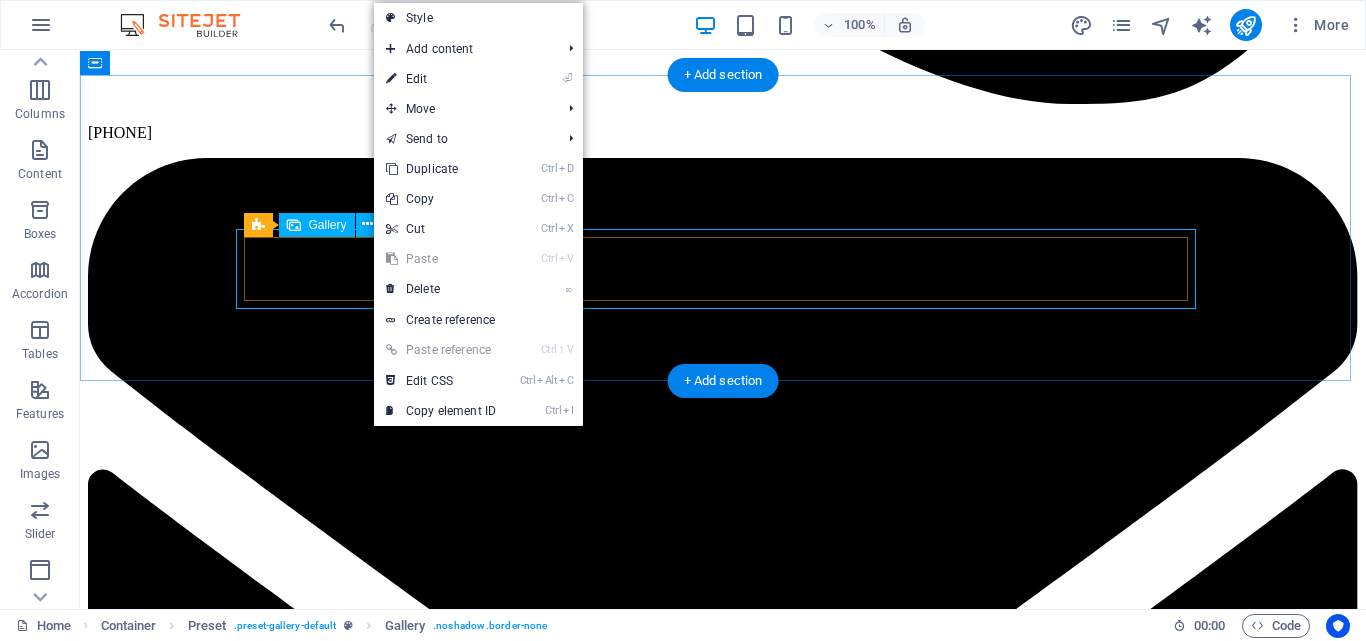click at bounding box center (723, 10648) 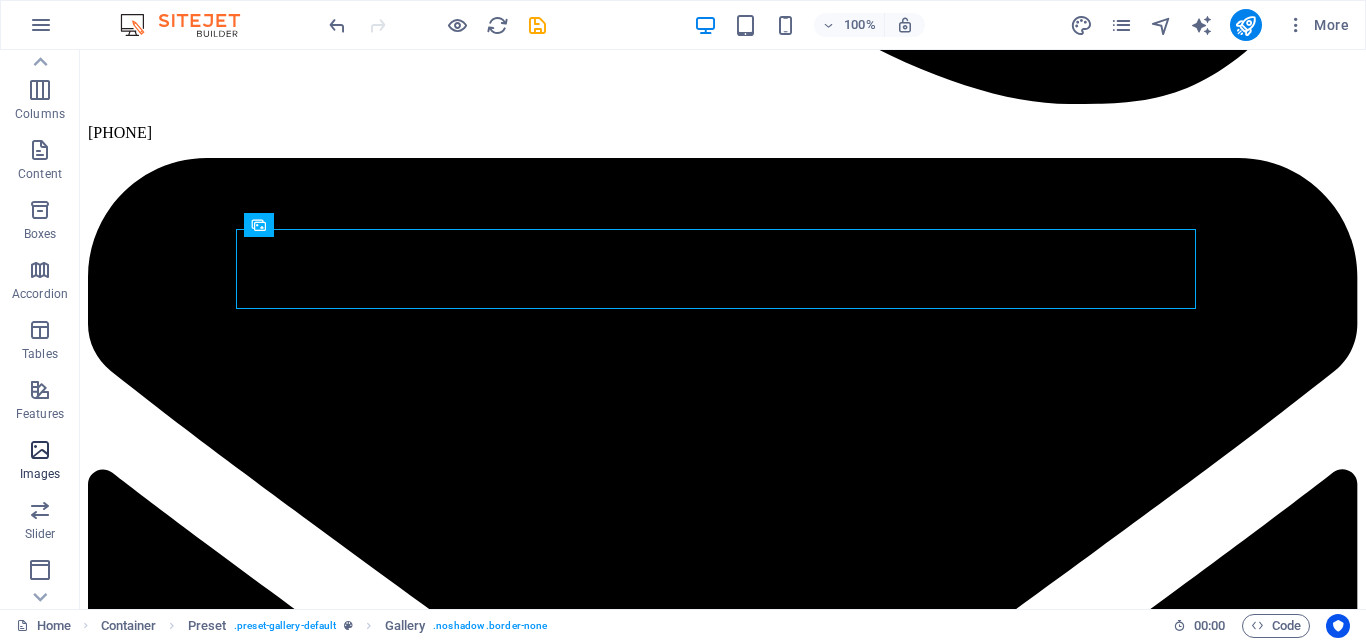 click at bounding box center (40, 450) 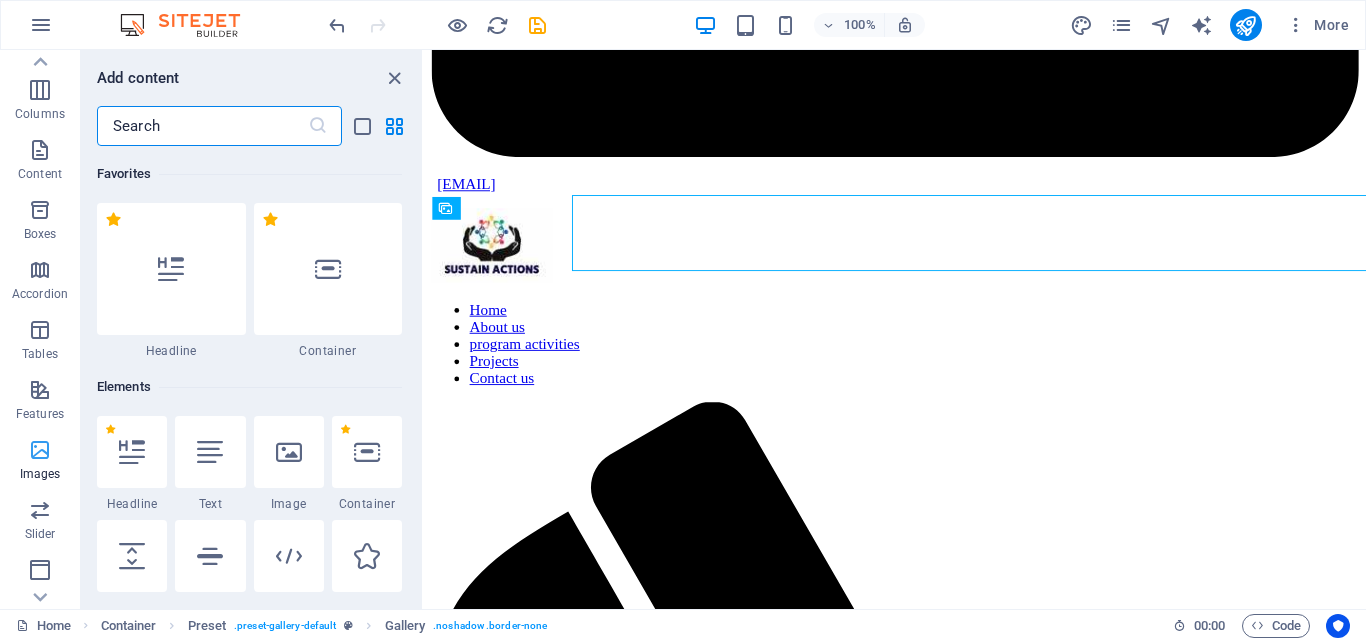scroll, scrollTop: 3172, scrollLeft: 0, axis: vertical 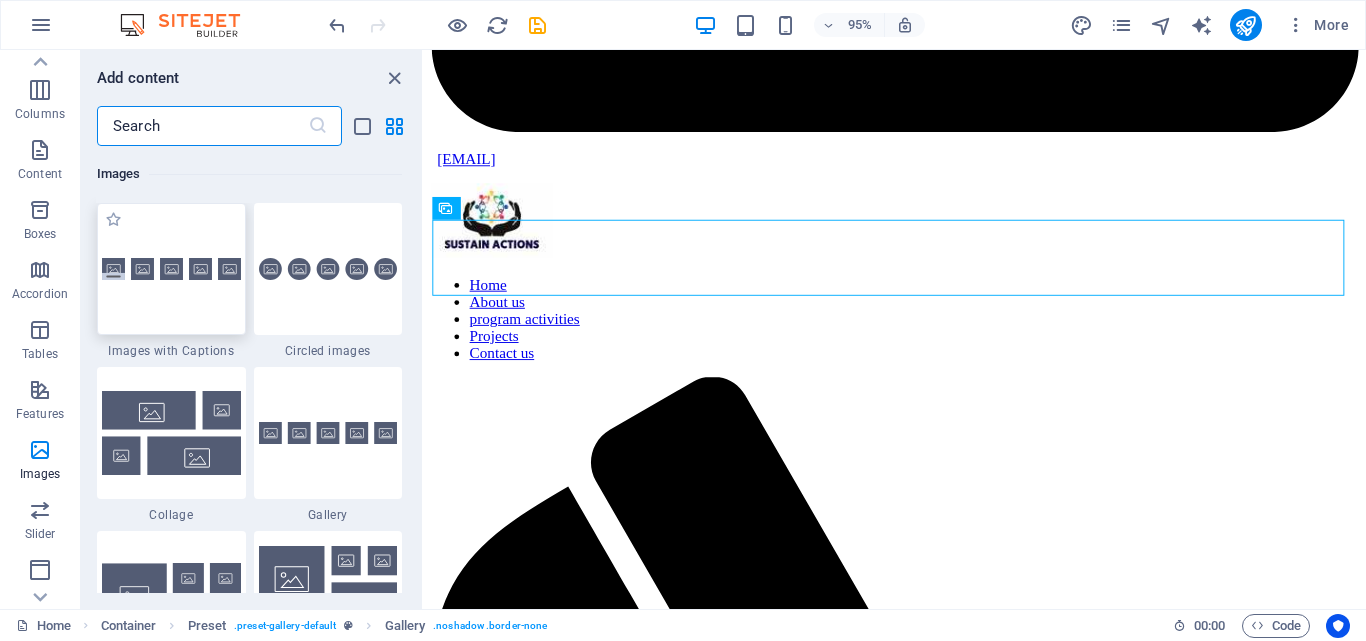 click at bounding box center [171, 269] 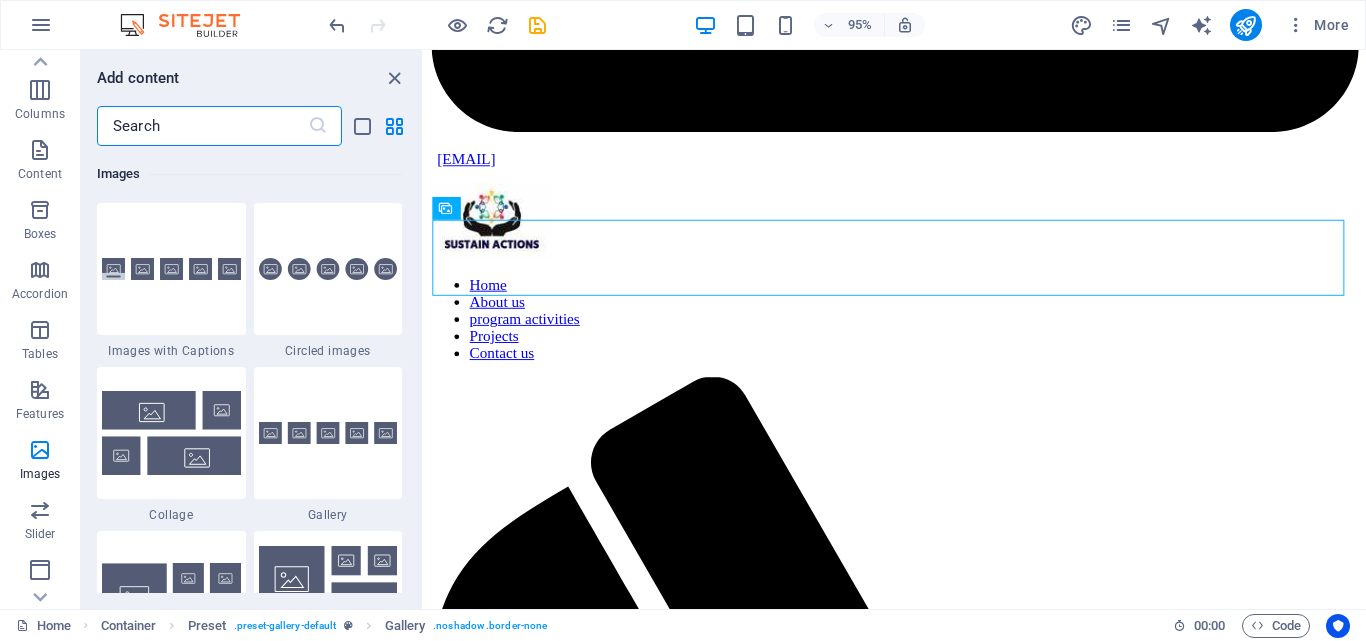 click on "Drag here to replace the existing content. Press “Ctrl” if you want to create a new element.
H1   Banner   Banner   Container   Menu Bar   Preset   Text   Container   Text image overlap   H2   Text   Image   Text image overlap   Container   H2   Preset   Container   Text   Container   Container   Preset   Preset   Container   Text   Container   Container   Text   Container   H1   Spacer   Gallery   Preset   Preset   H1   Container   Preset   Preset   Container   Text   Map   H3   Icon   Text   Container   Container   Icon   Icon   H3   Text   Spacer   WhatsApp   H3   H3   H1   Menu   Container   H3   Container   Icon   Container   Icon   Container   Container   H3   Container   Container   Container   Container   Icon   Button   H2   Spacer" at bounding box center [895, 329] 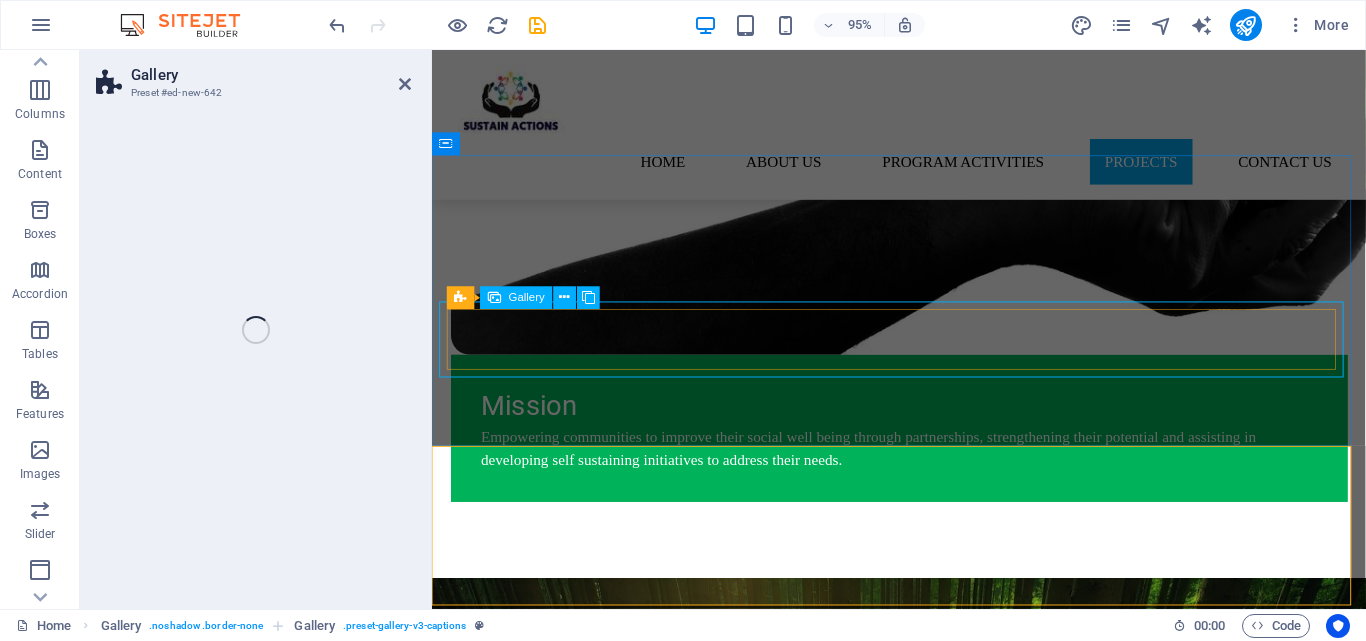 scroll, scrollTop: 3269, scrollLeft: 0, axis: vertical 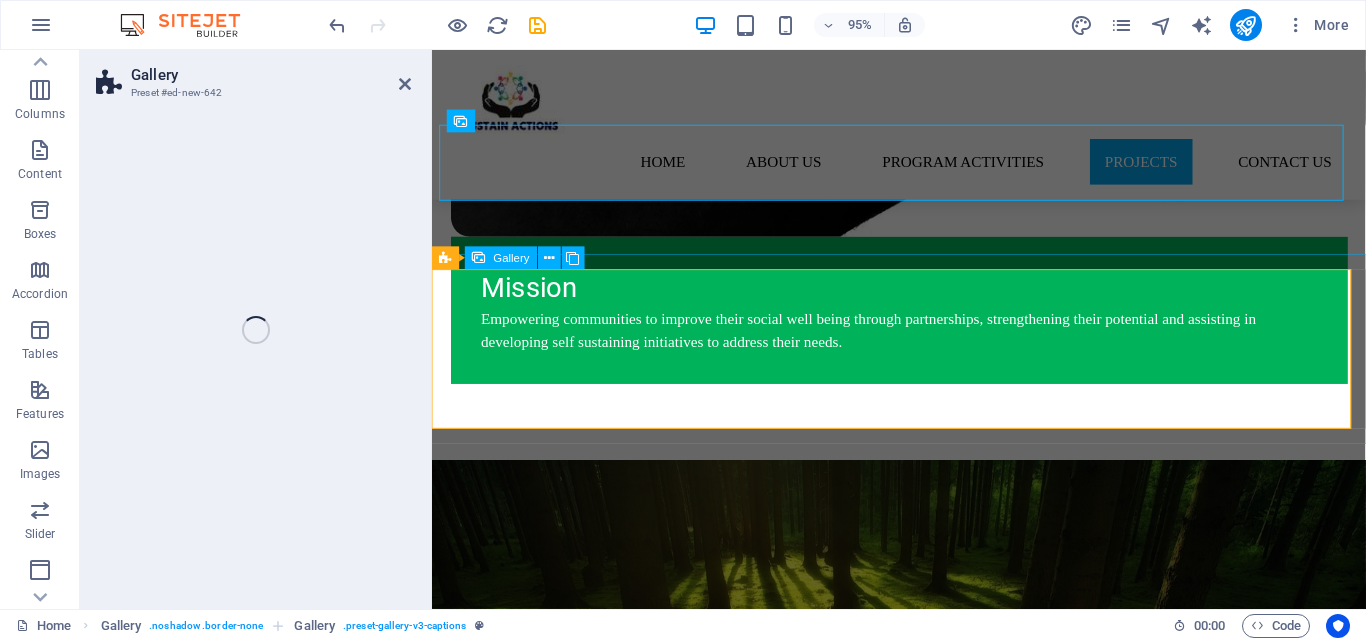 click at bounding box center [517, 3078] 